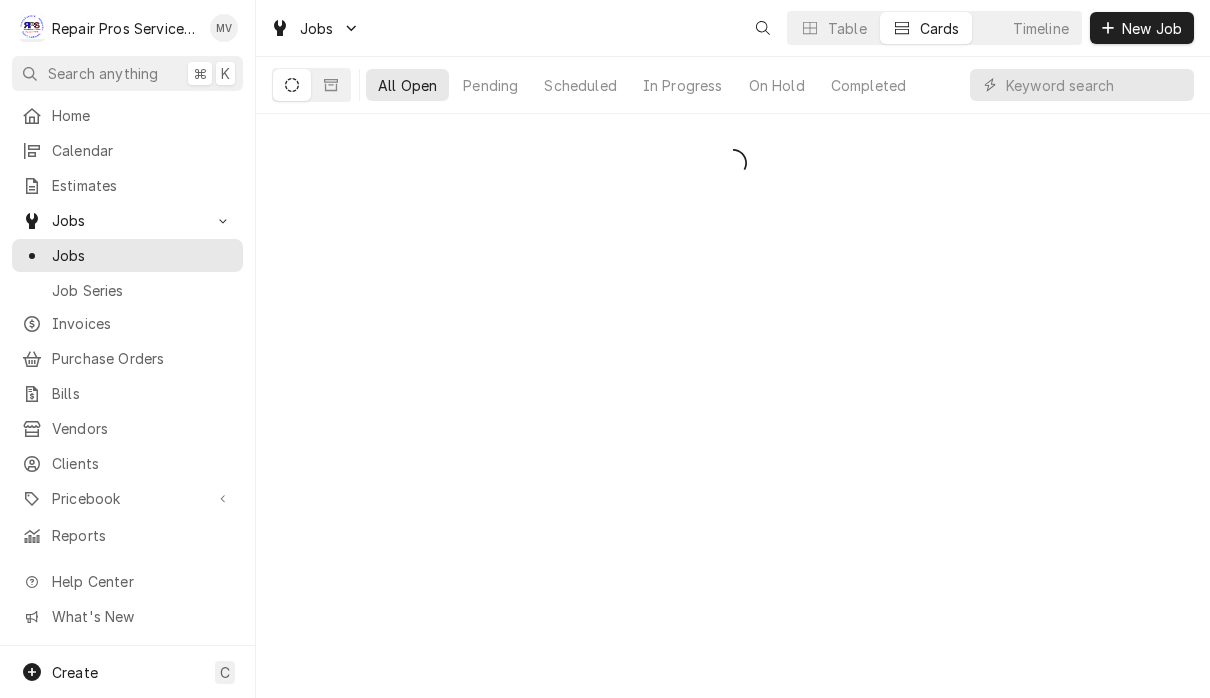 scroll, scrollTop: 0, scrollLeft: 0, axis: both 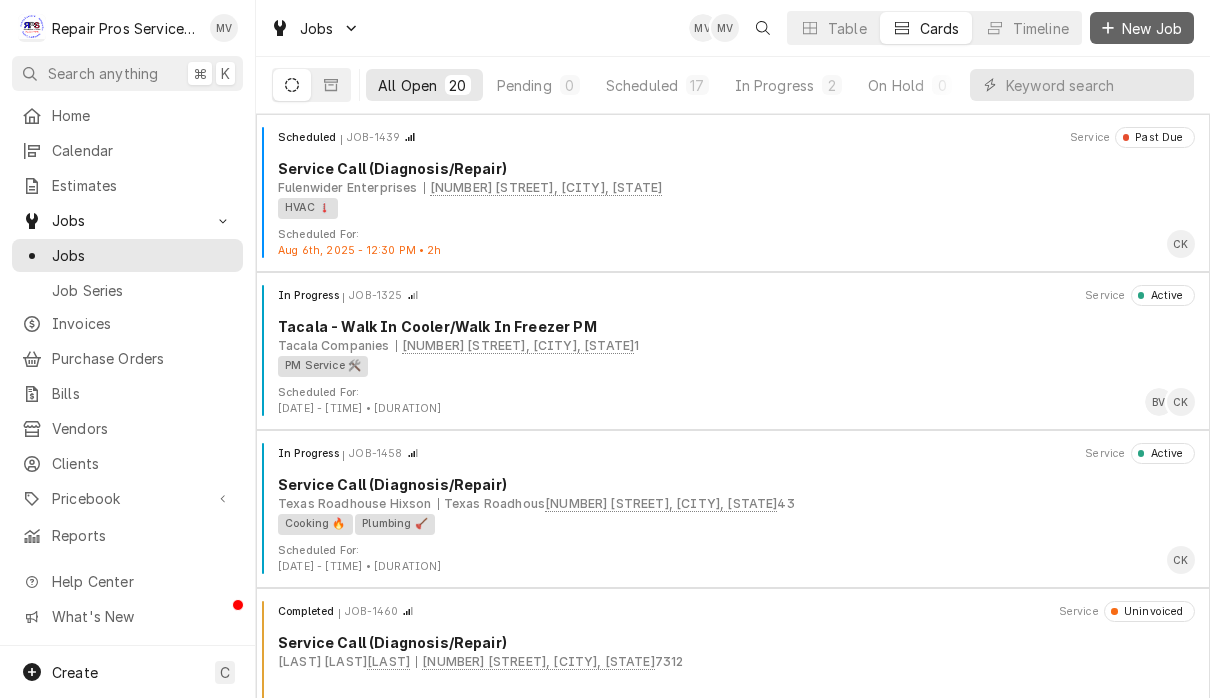 click on "New Job" at bounding box center [1152, 28] 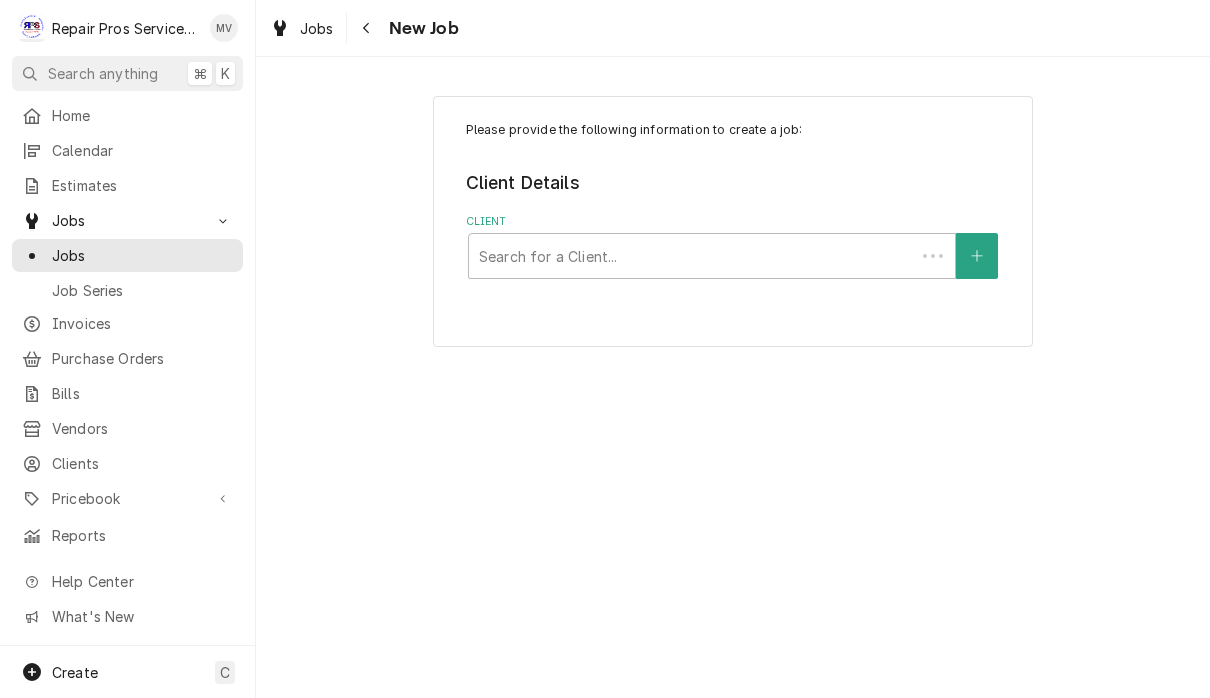 scroll, scrollTop: 0, scrollLeft: 0, axis: both 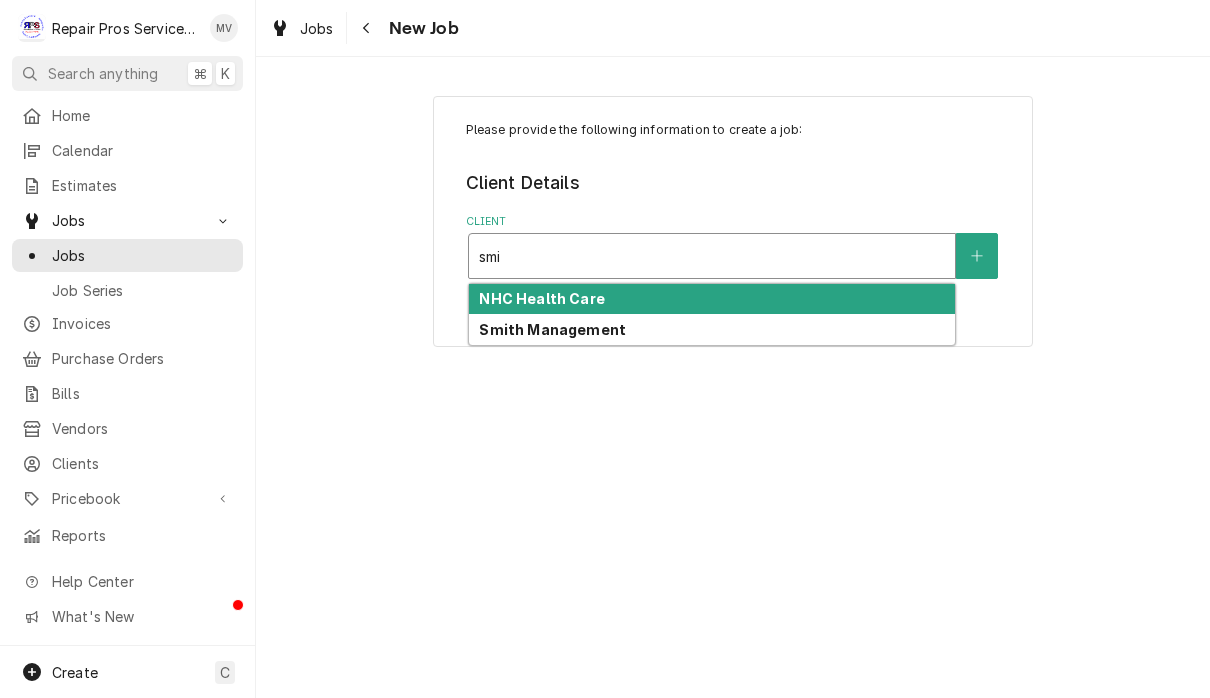 click on "Smith Management" at bounding box center [712, 329] 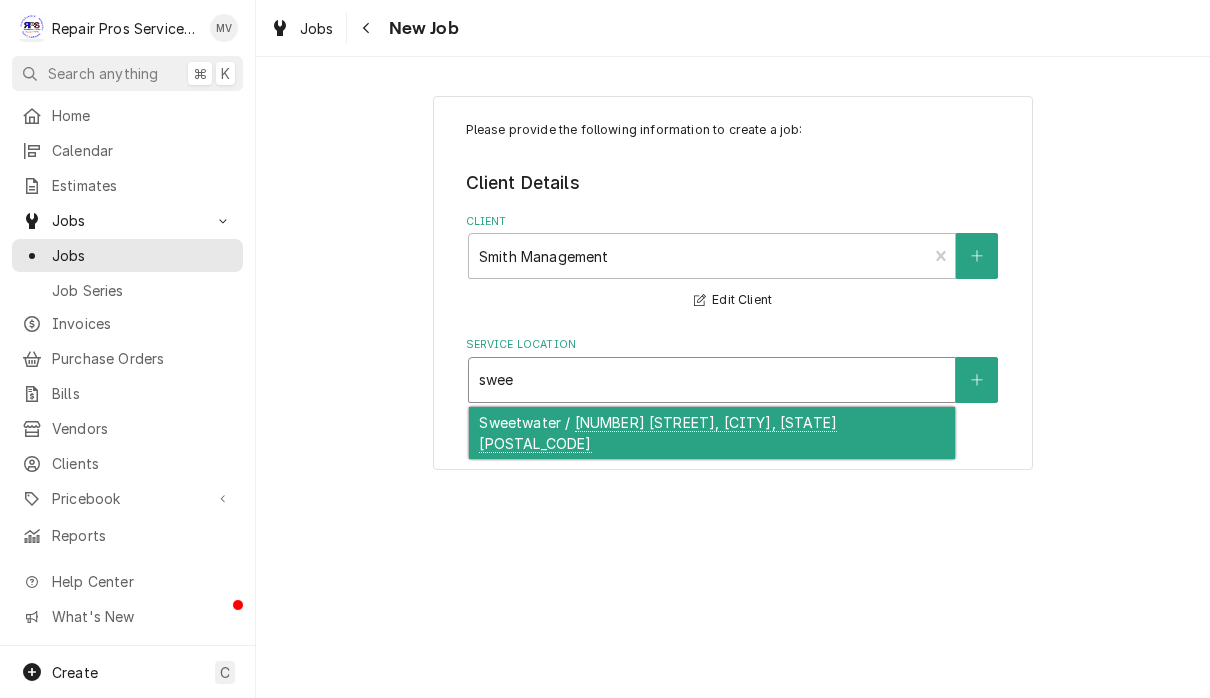 click on "Sweetwater /   223 Highway 68, Sweetwater, TN 37312" at bounding box center [712, 433] 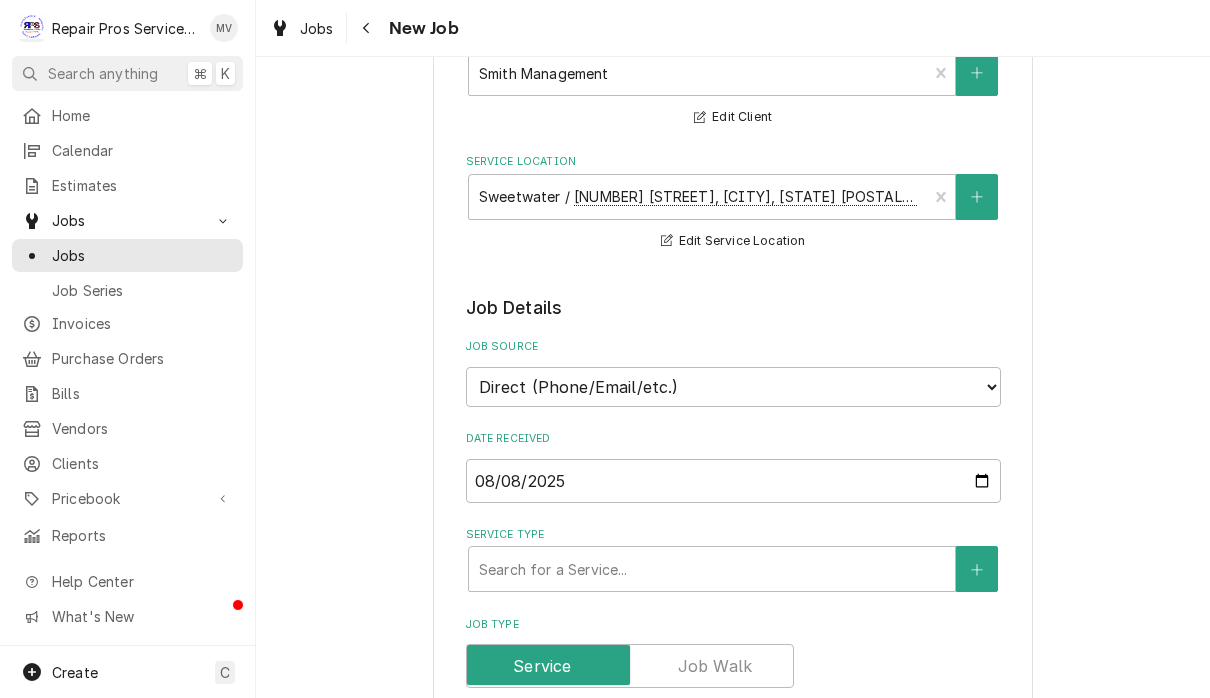 scroll, scrollTop: 324, scrollLeft: 0, axis: vertical 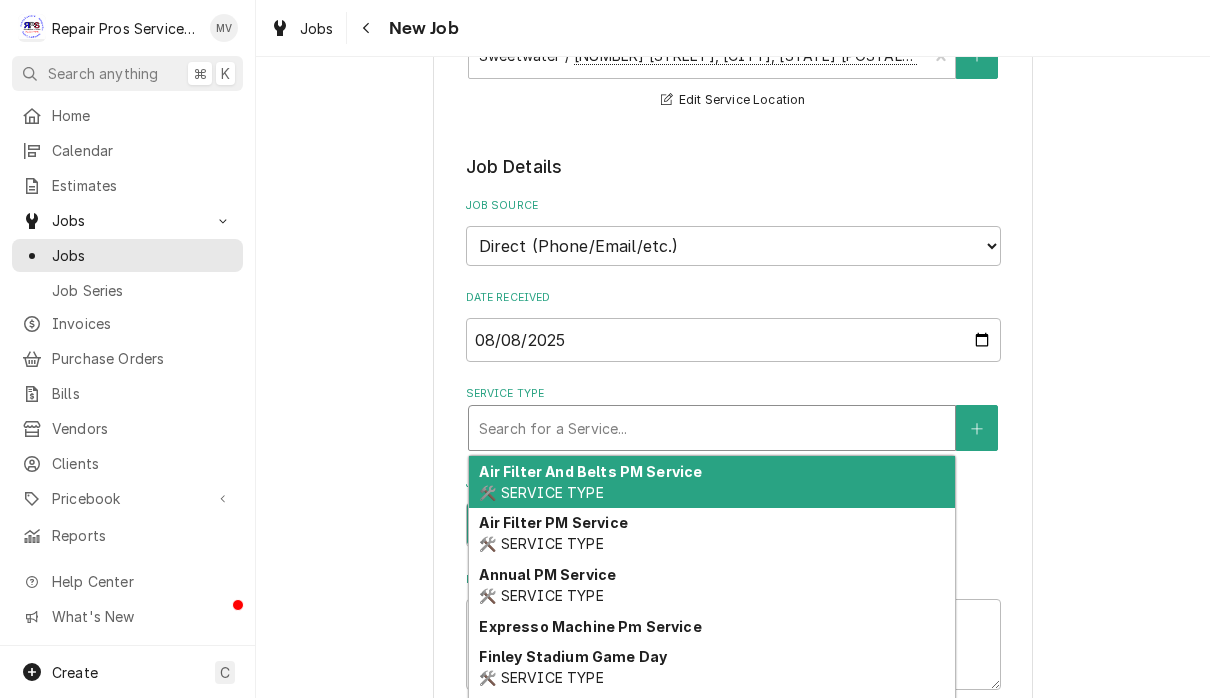 type on "x" 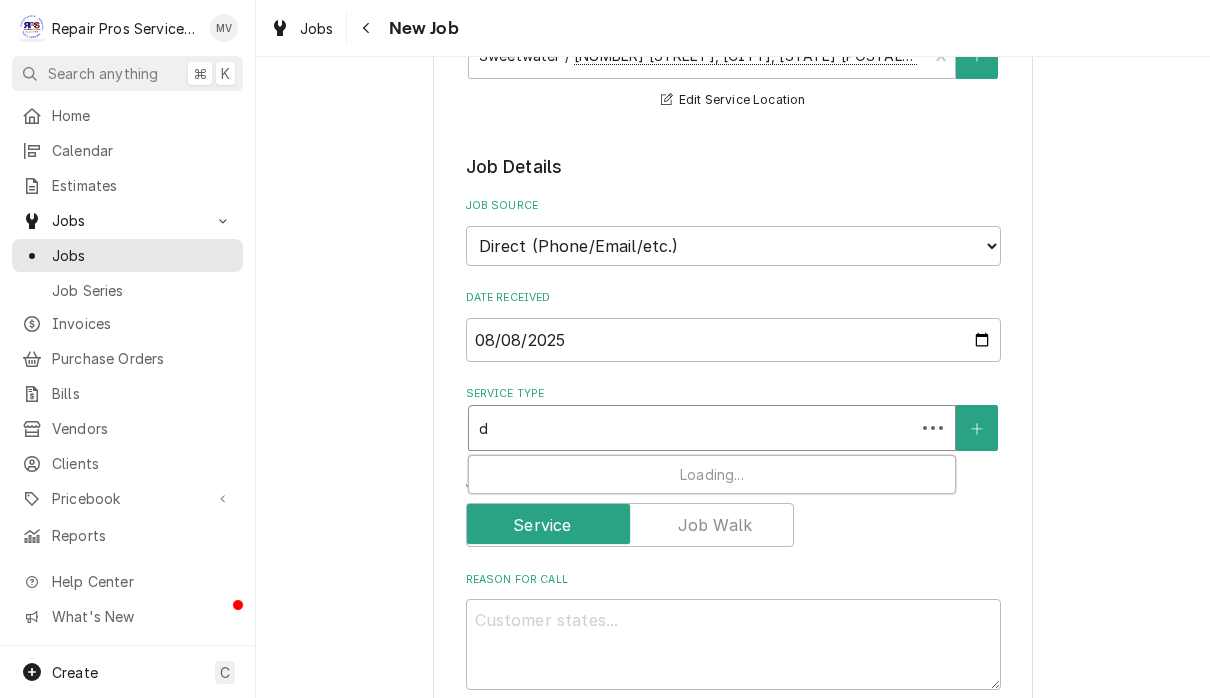 type on "x" 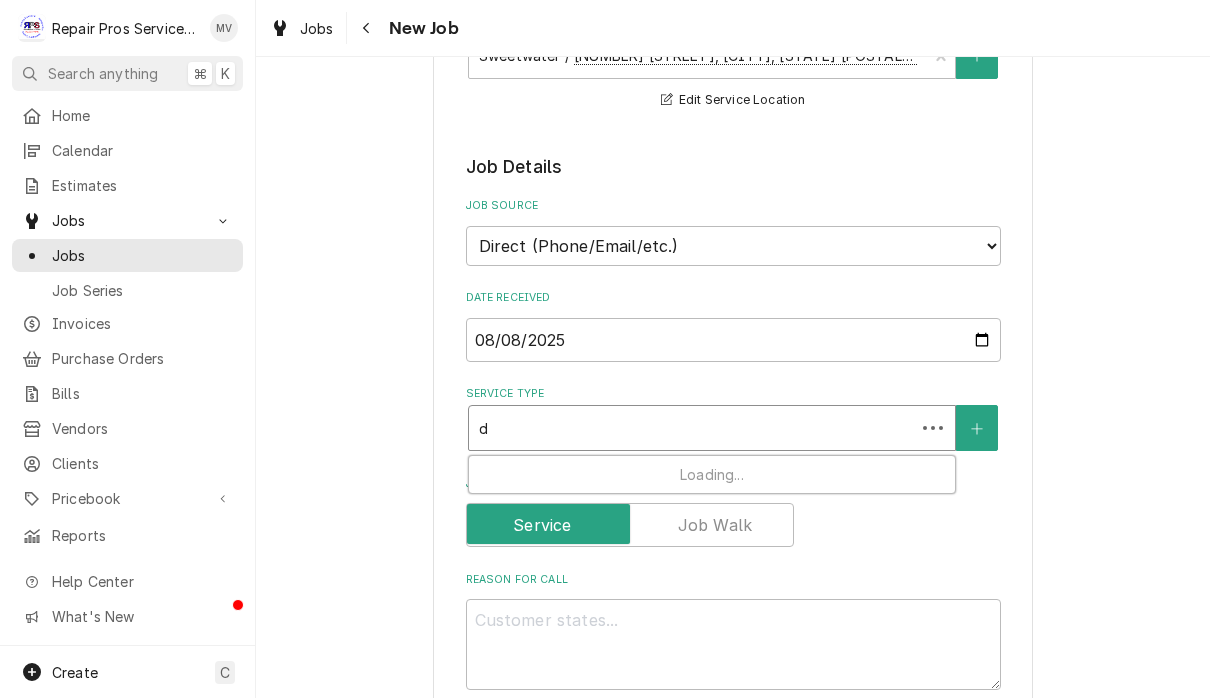 type on "di" 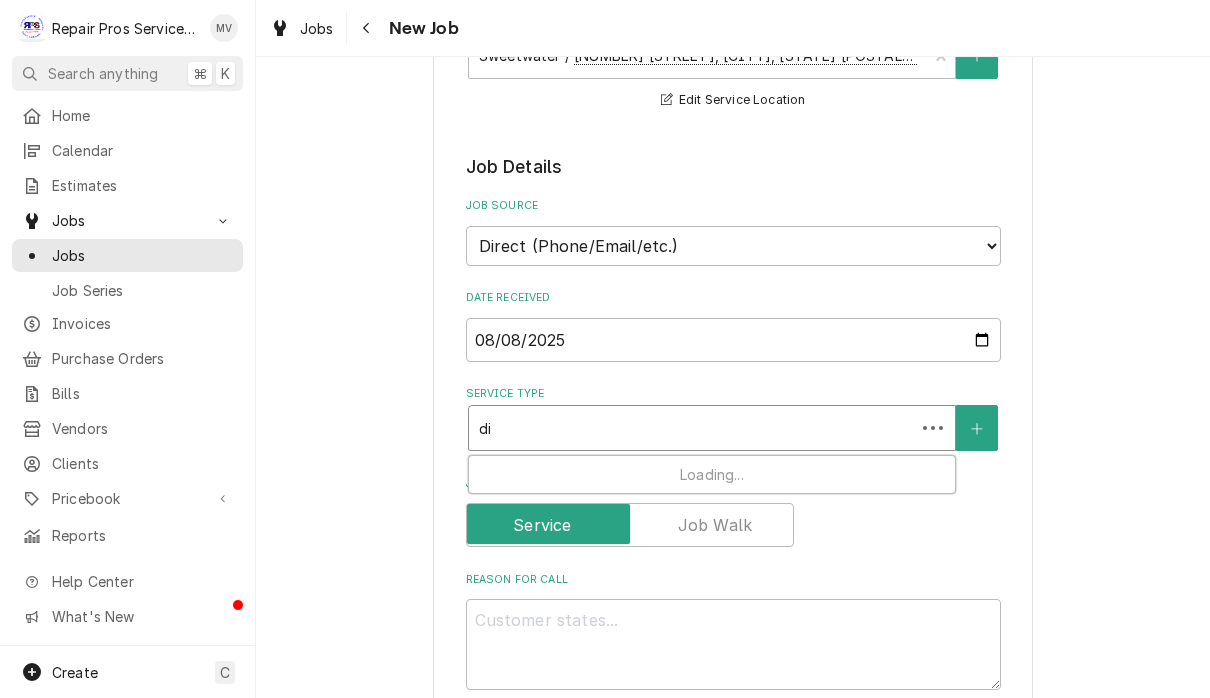 type on "x" 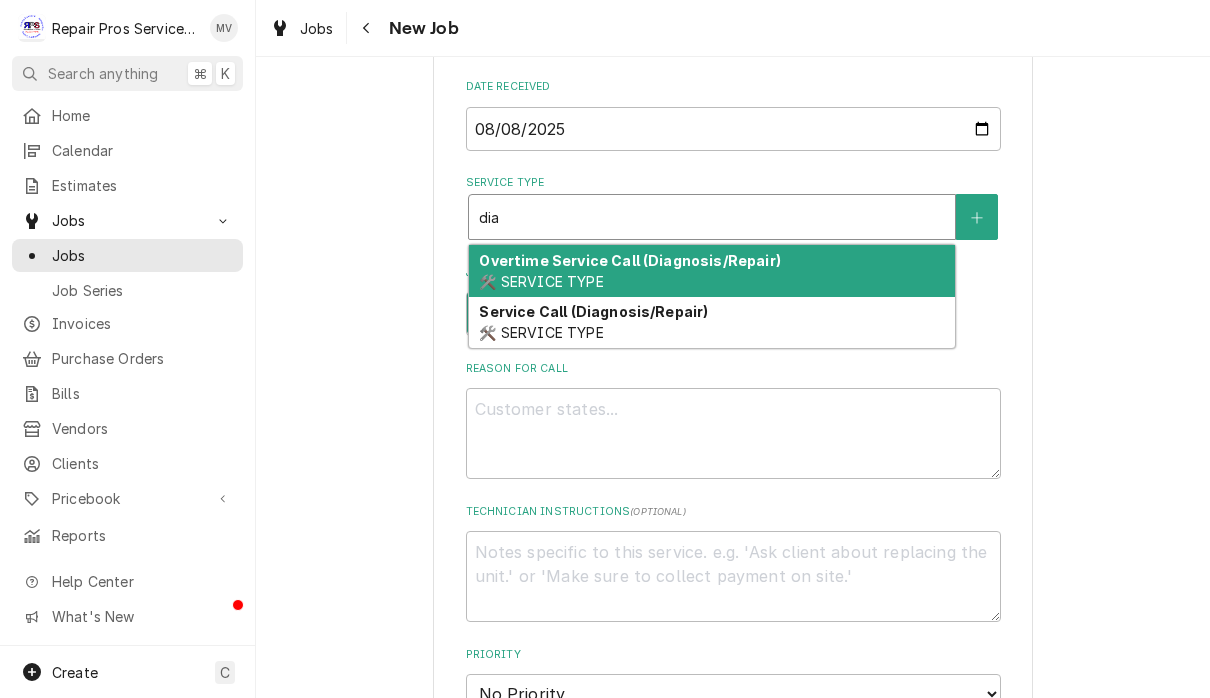 scroll, scrollTop: 536, scrollLeft: 0, axis: vertical 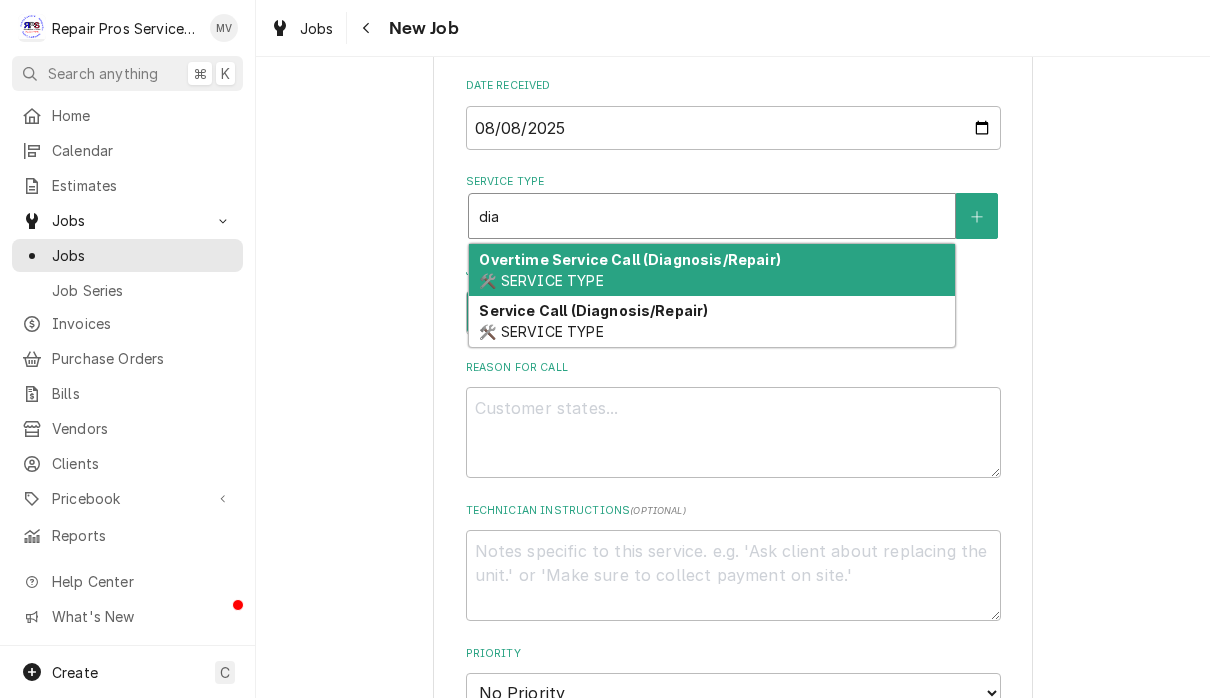 click on "Service Call (Diagnosis/Repair) 🛠️ SERVICE TYPE" at bounding box center [712, 322] 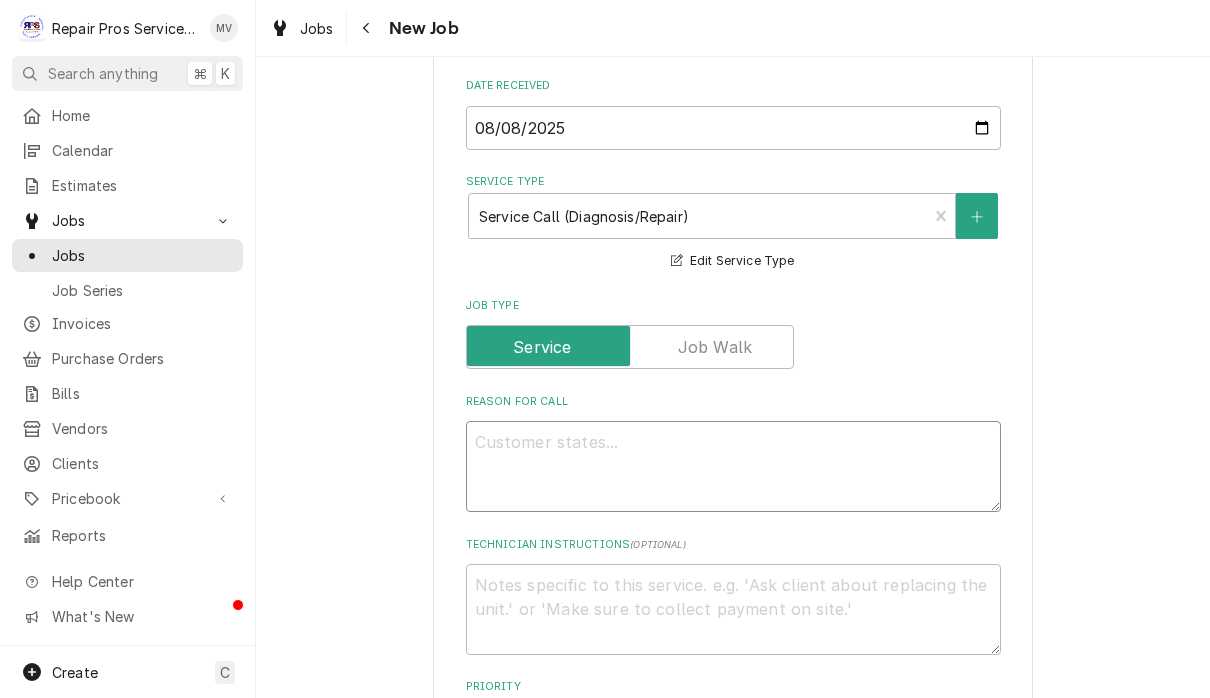 click on "Reason For Call" at bounding box center (733, 466) 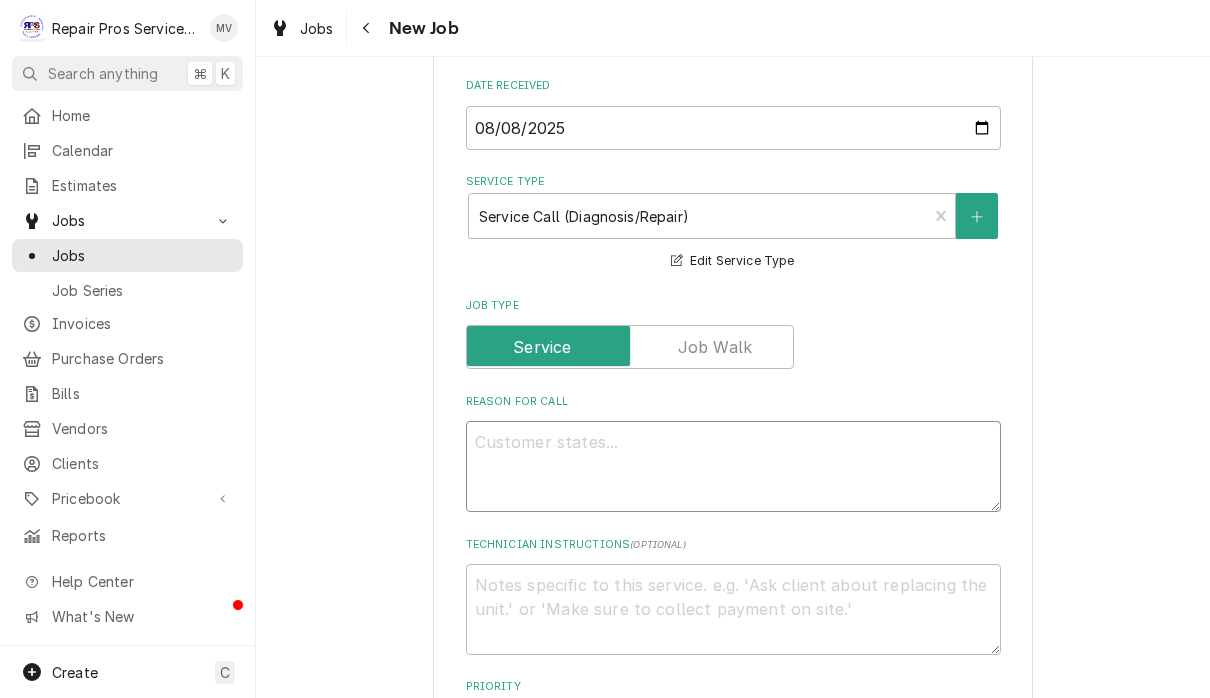 type on "x" 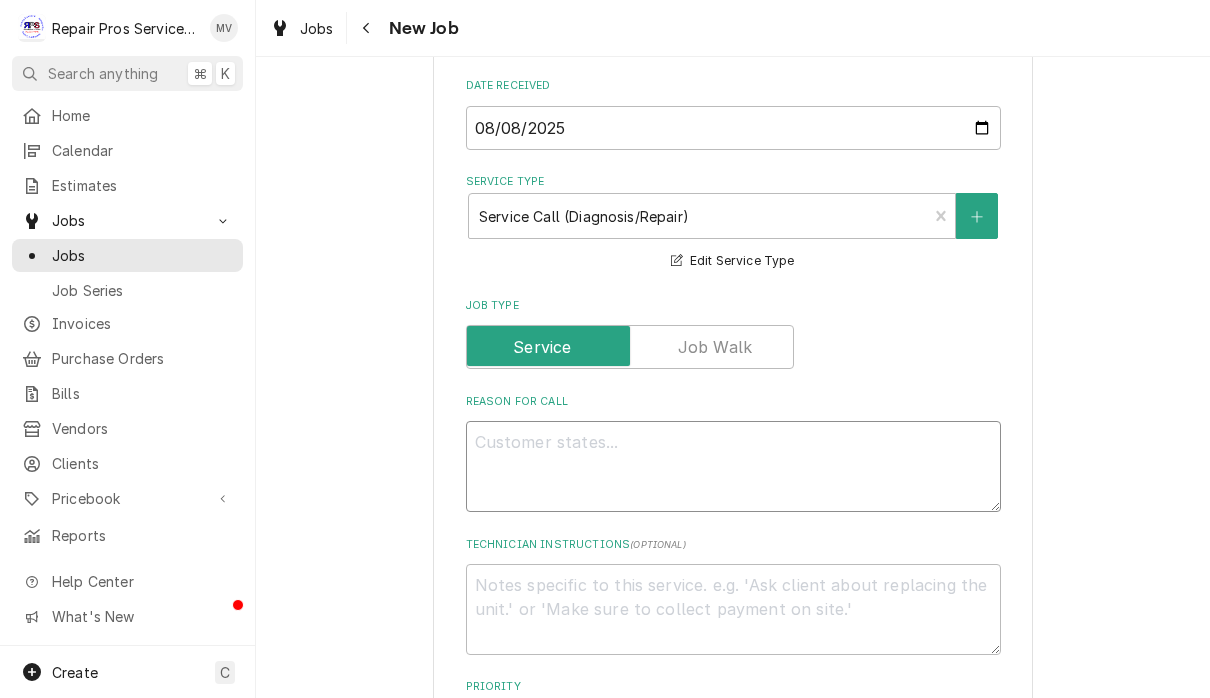type on "D" 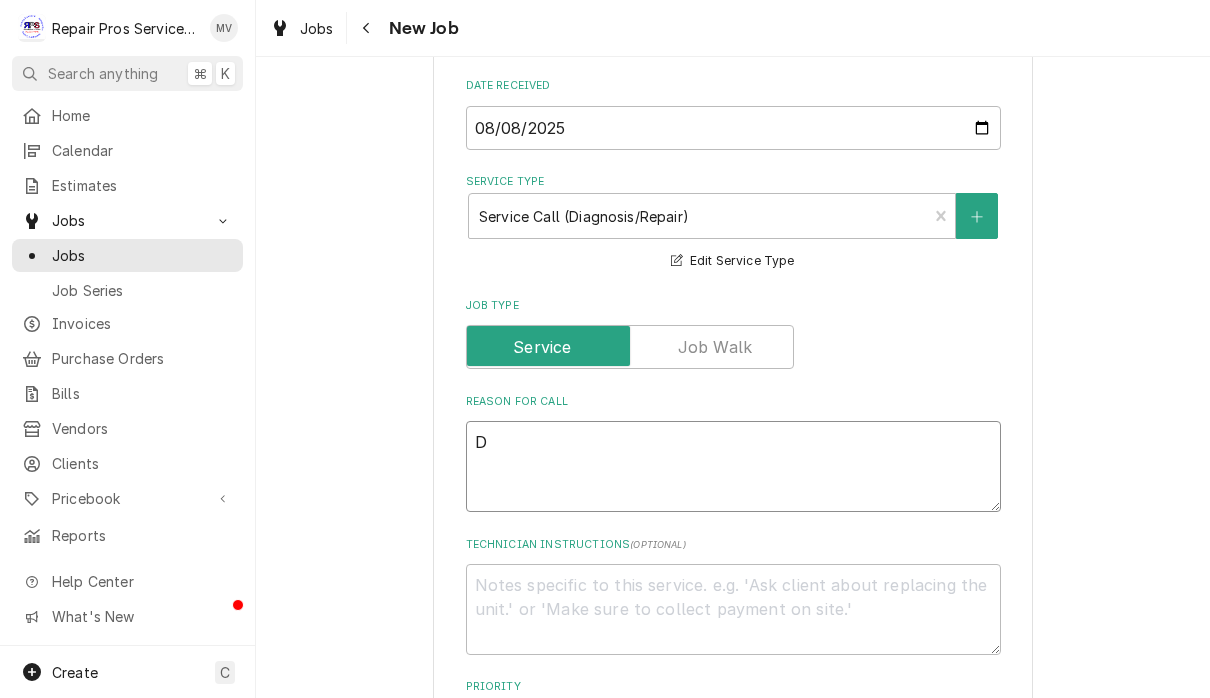 type on "x" 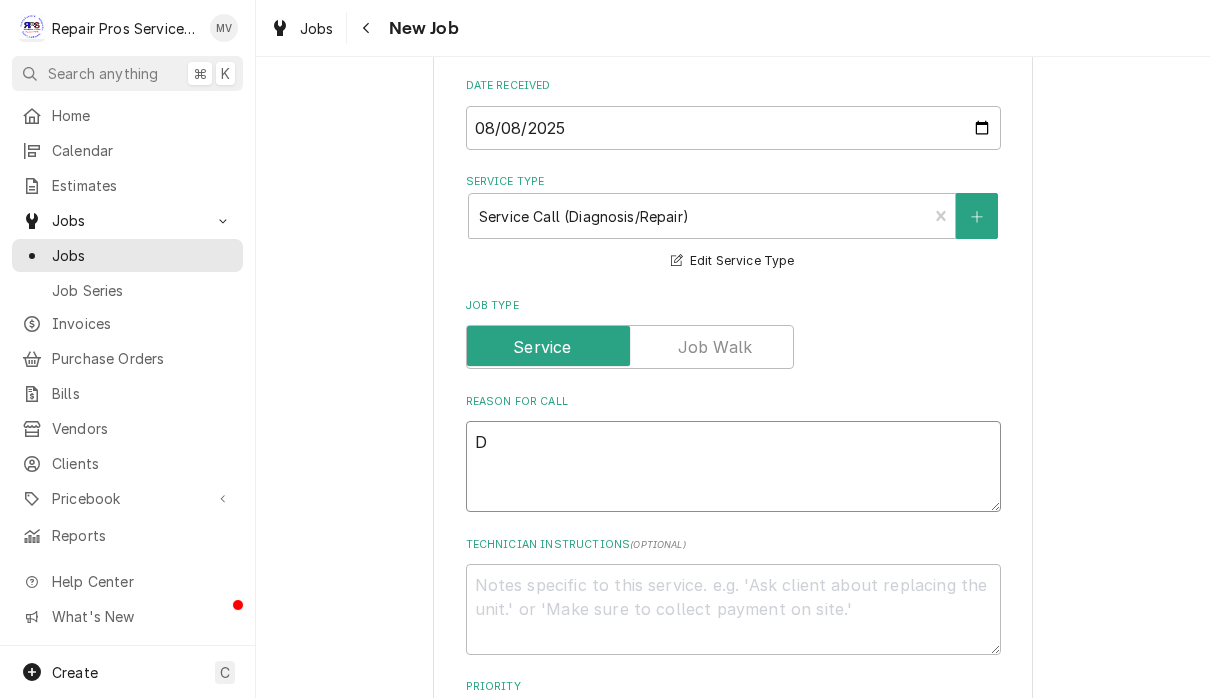 type on "Du" 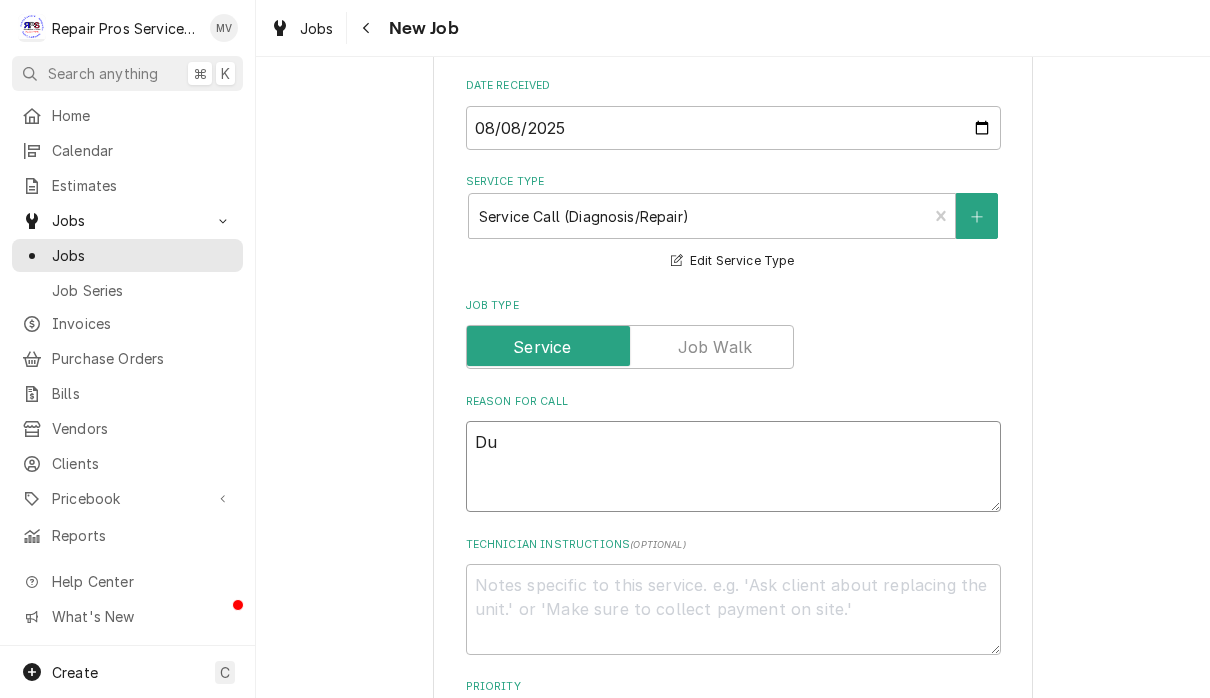 type on "x" 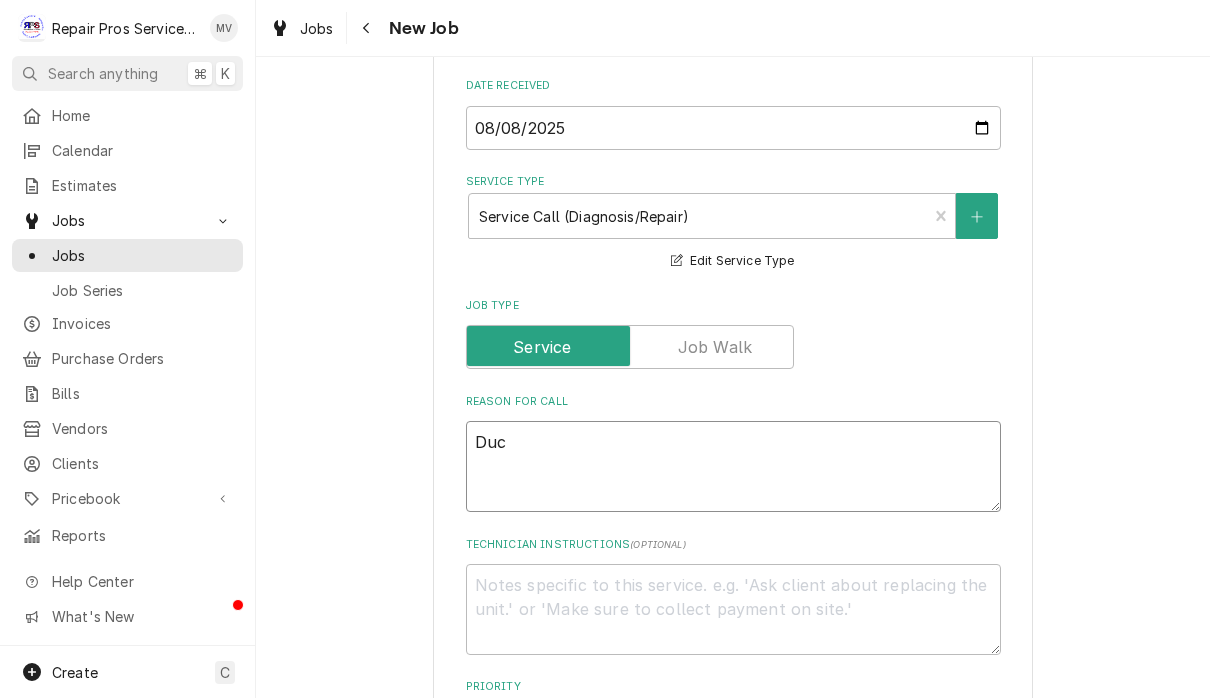 type on "x" 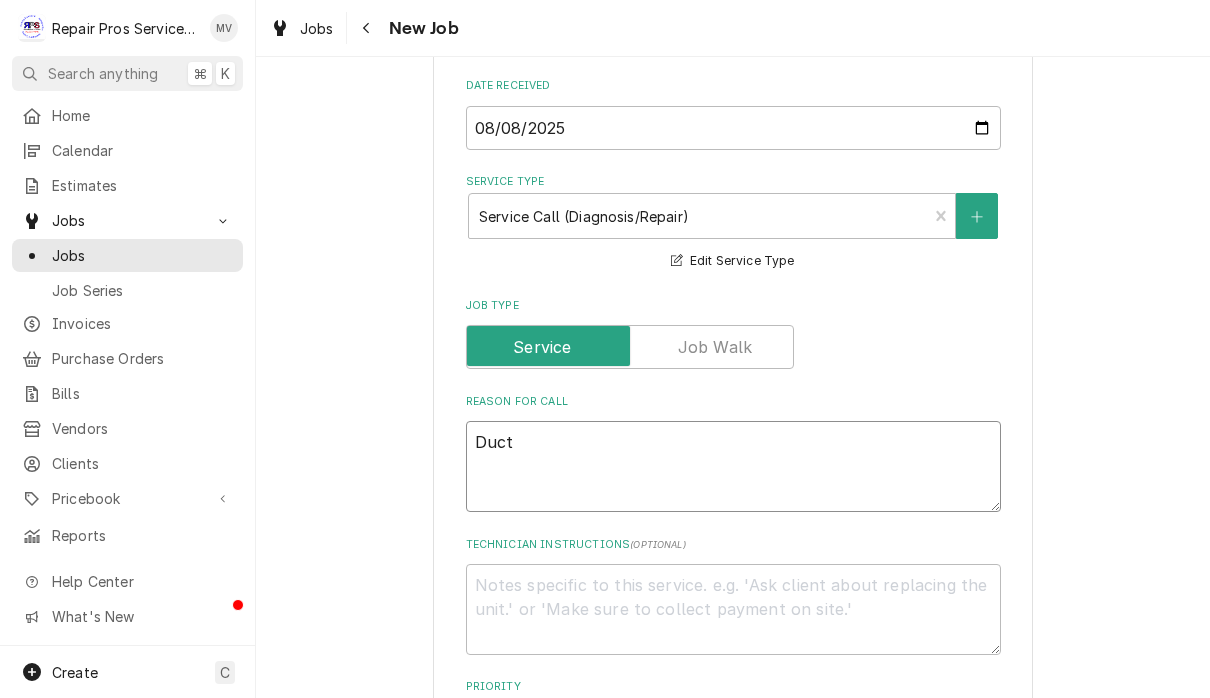 type on "x" 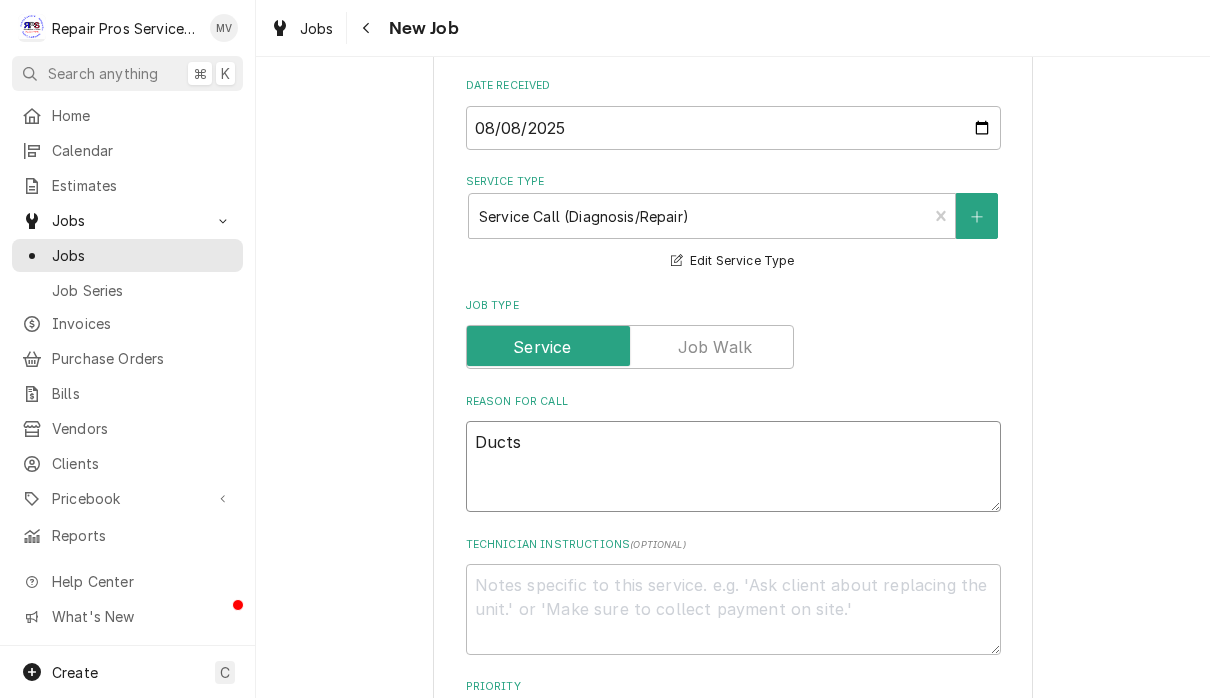 type on "x" 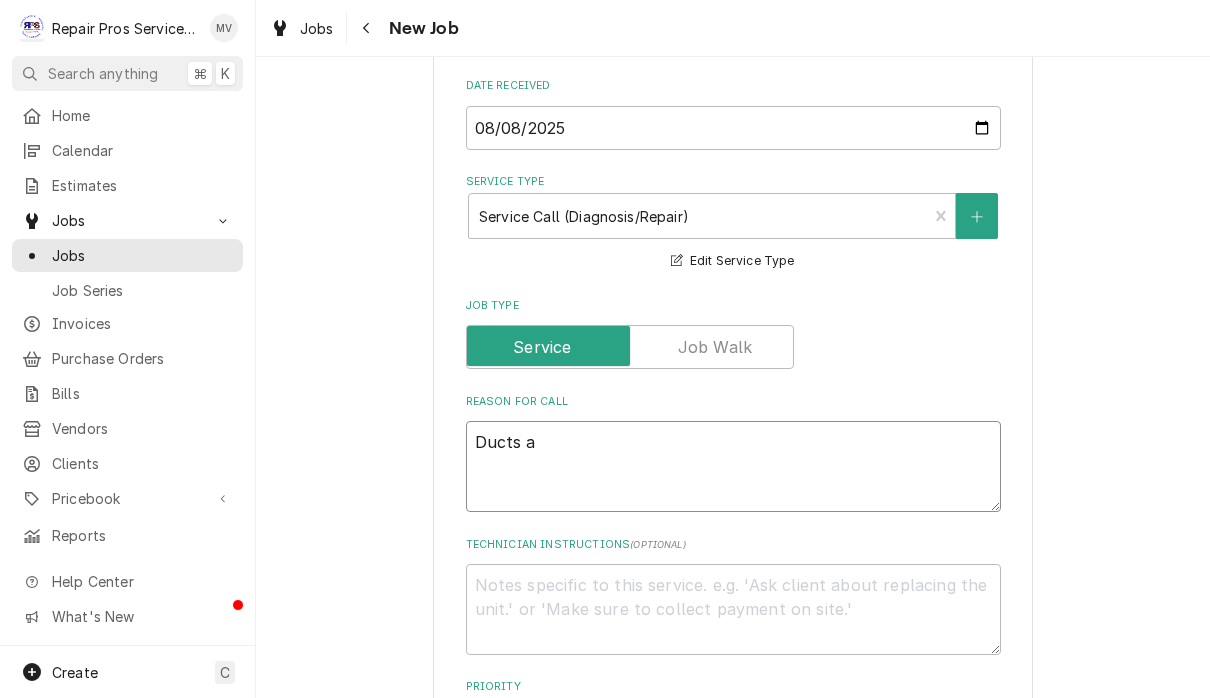 type on "x" 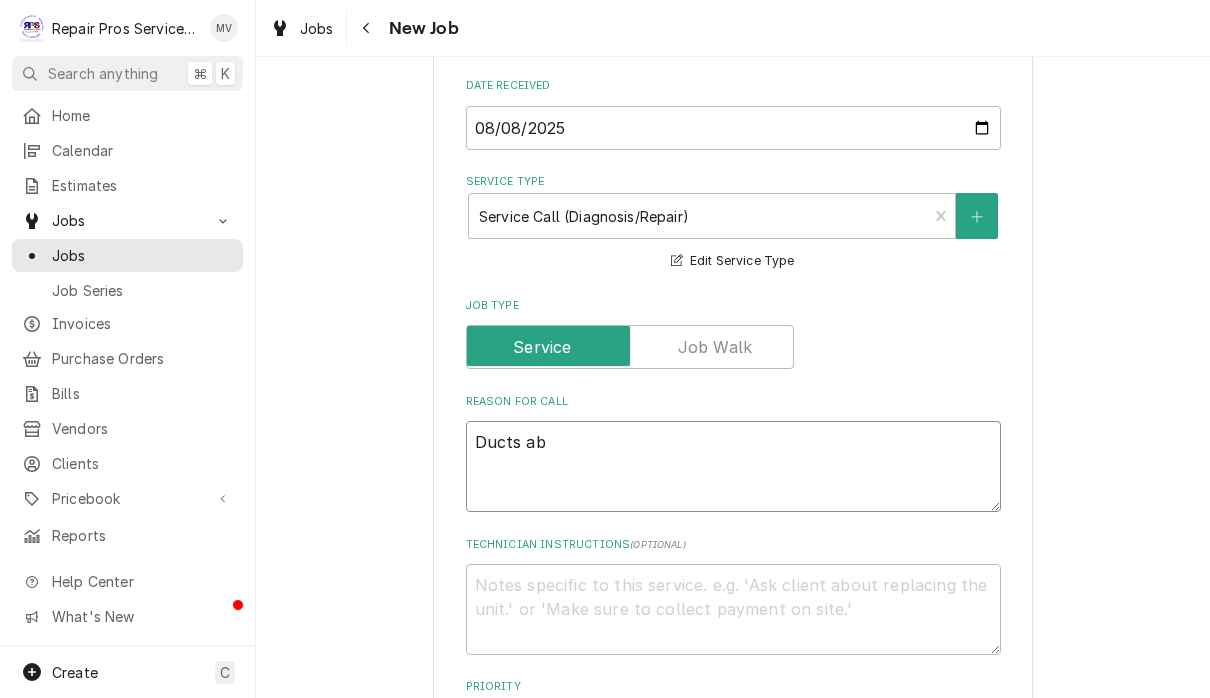 type on "x" 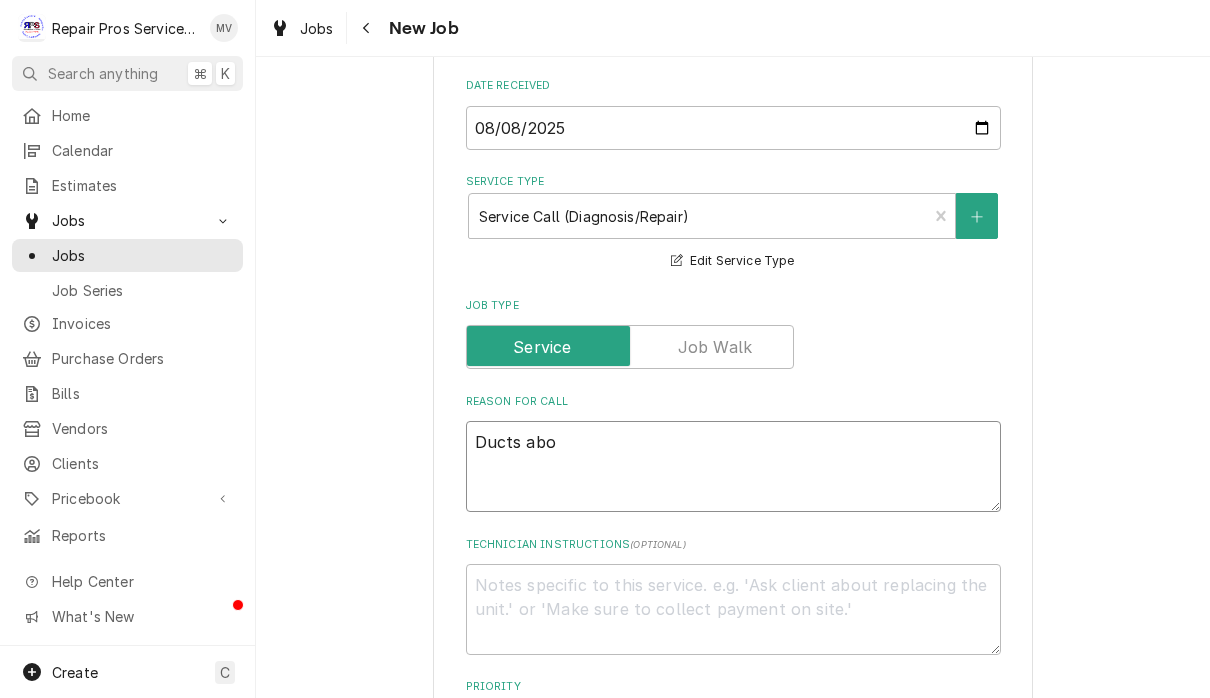type on "x" 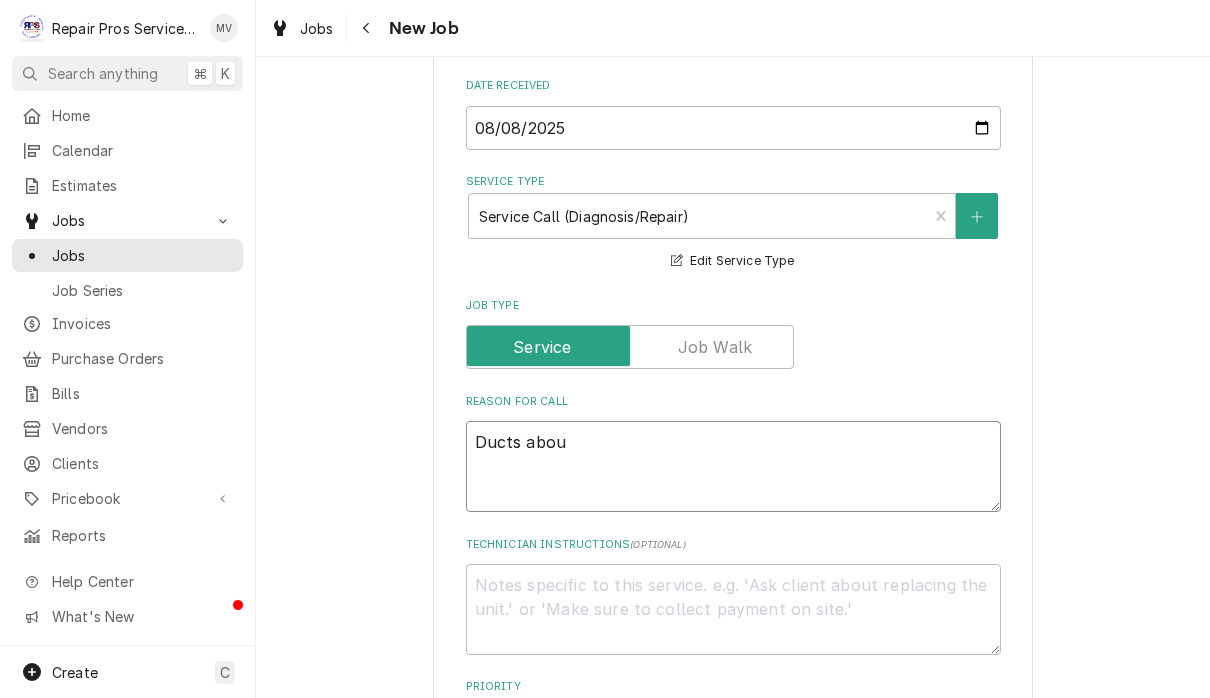 type on "x" 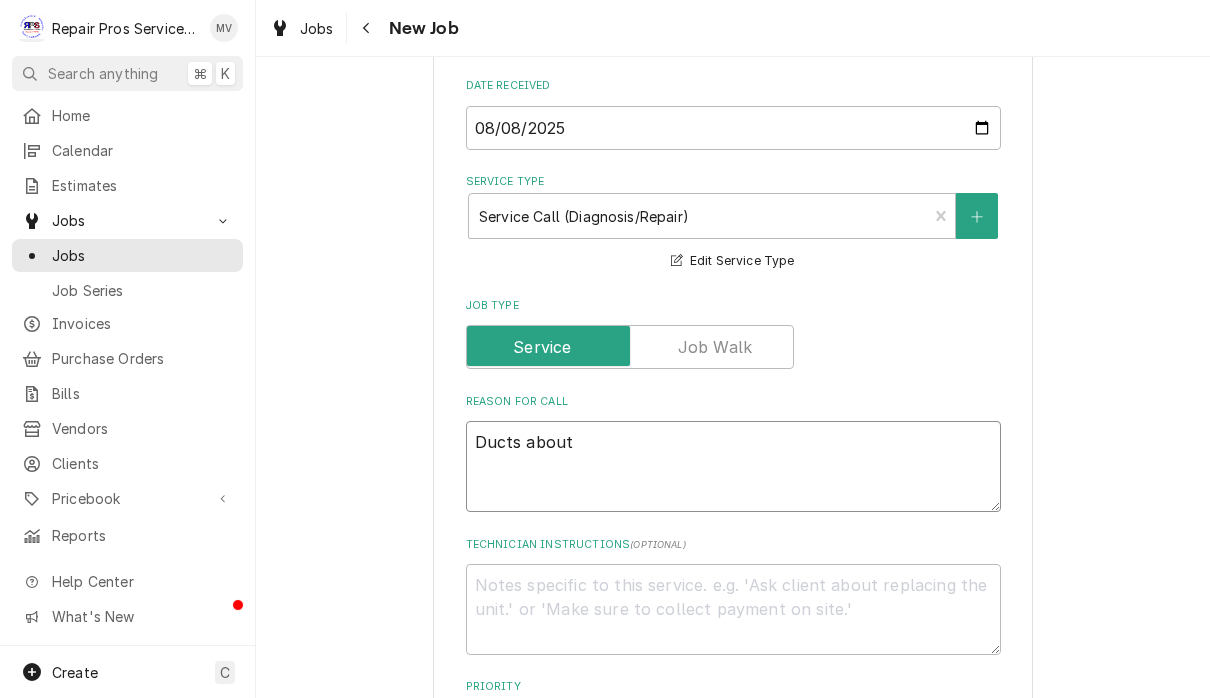 type on "x" 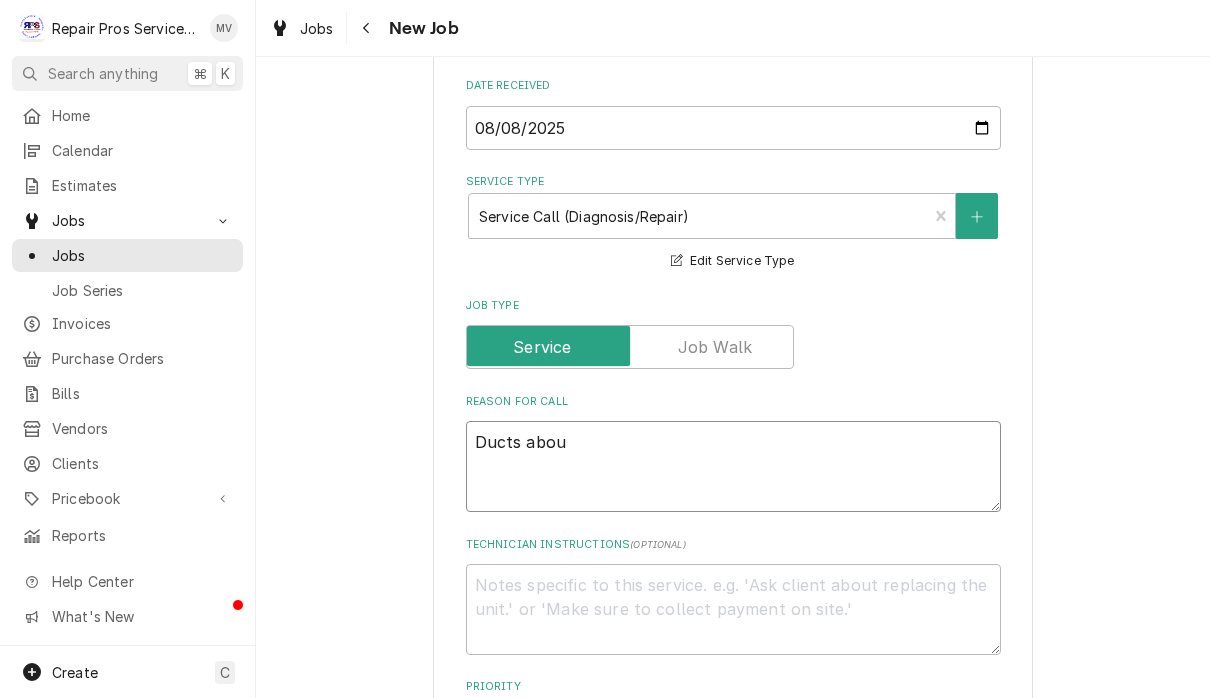 type on "x" 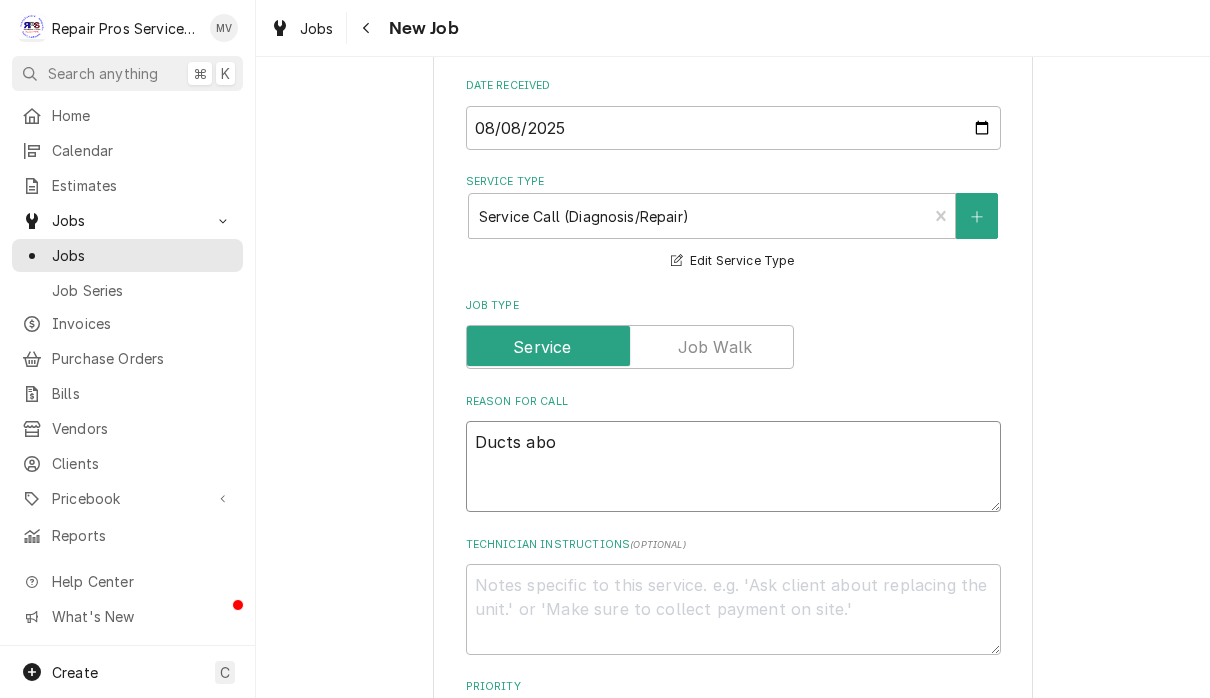 type on "x" 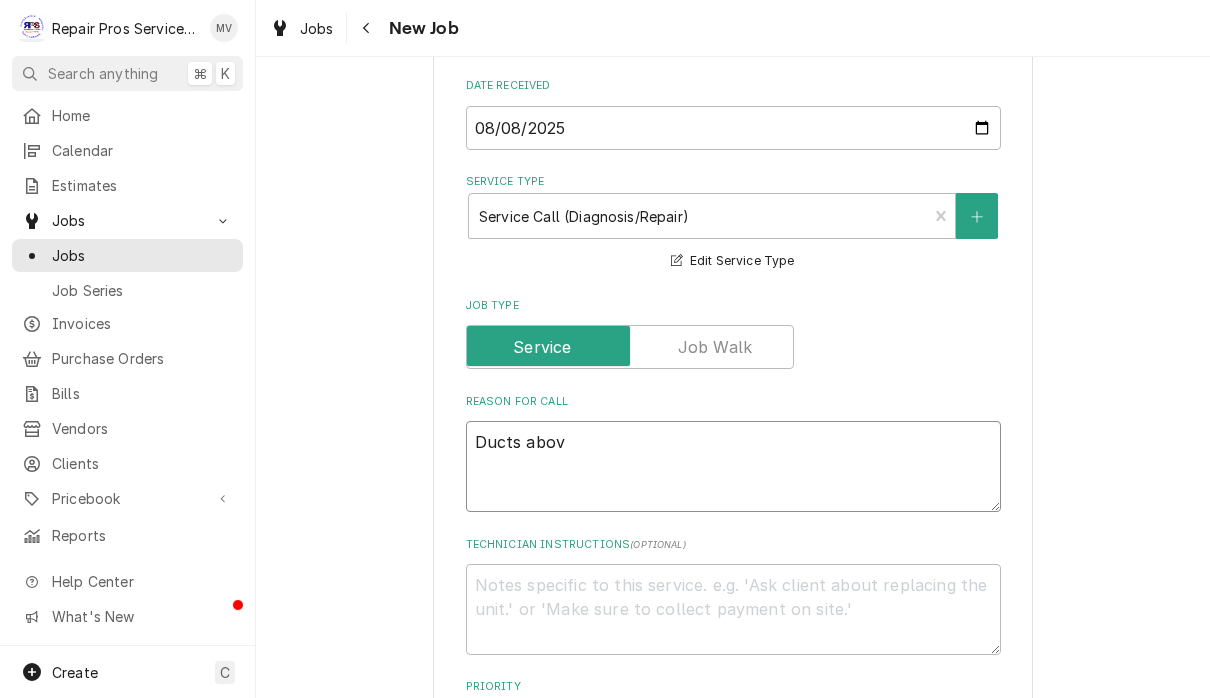 type on "x" 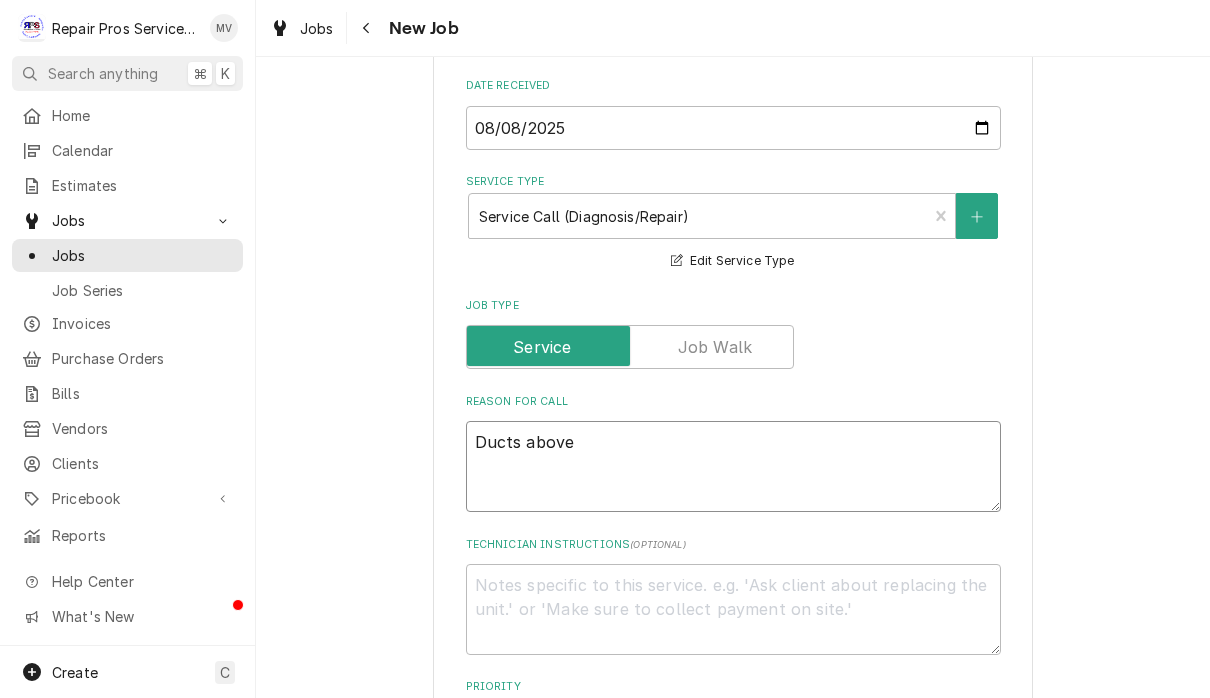 type on "x" 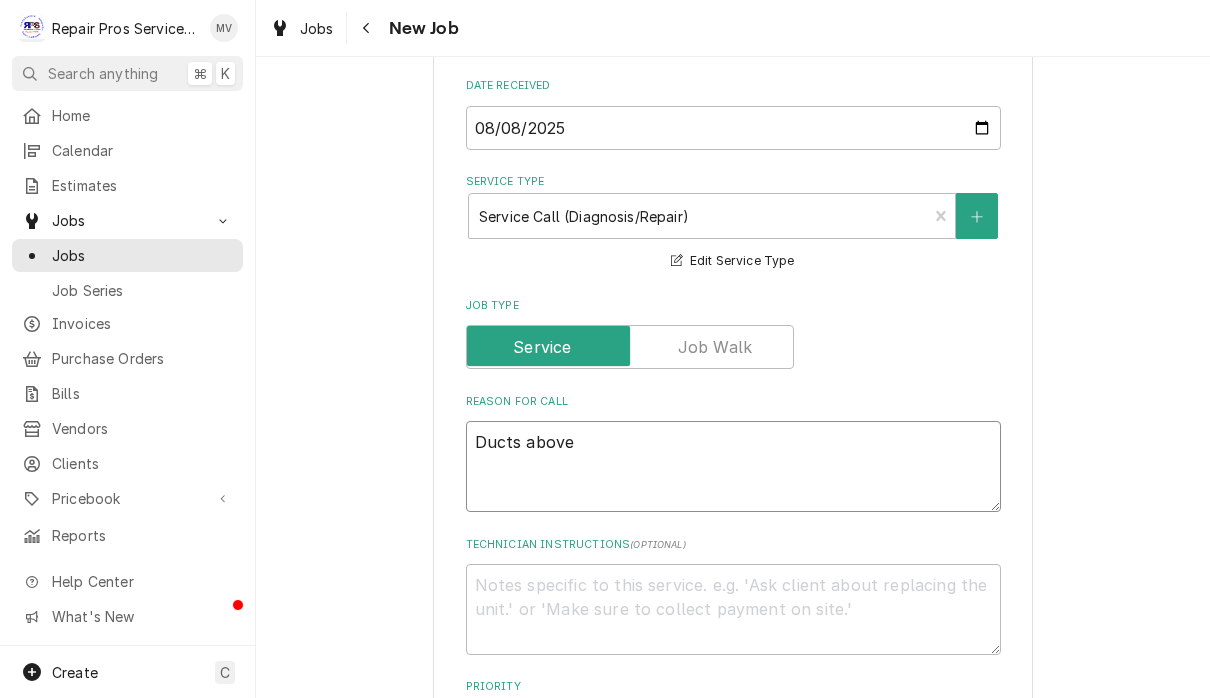 type on "x" 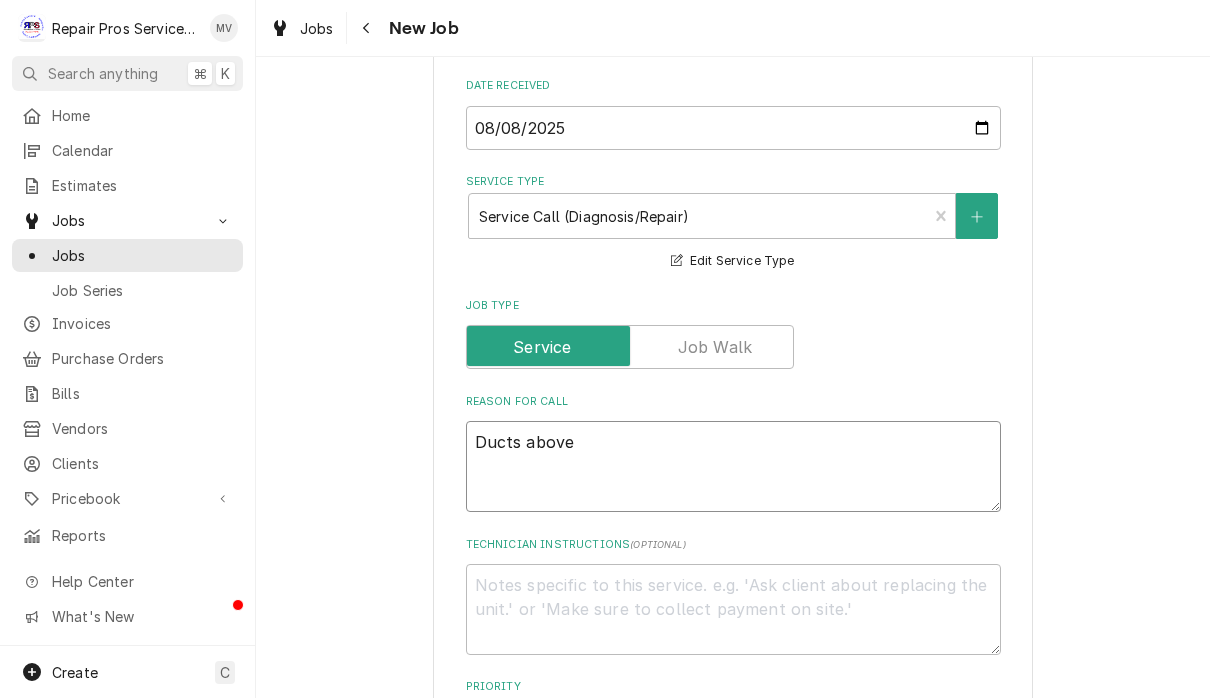 type on "Ducts above c" 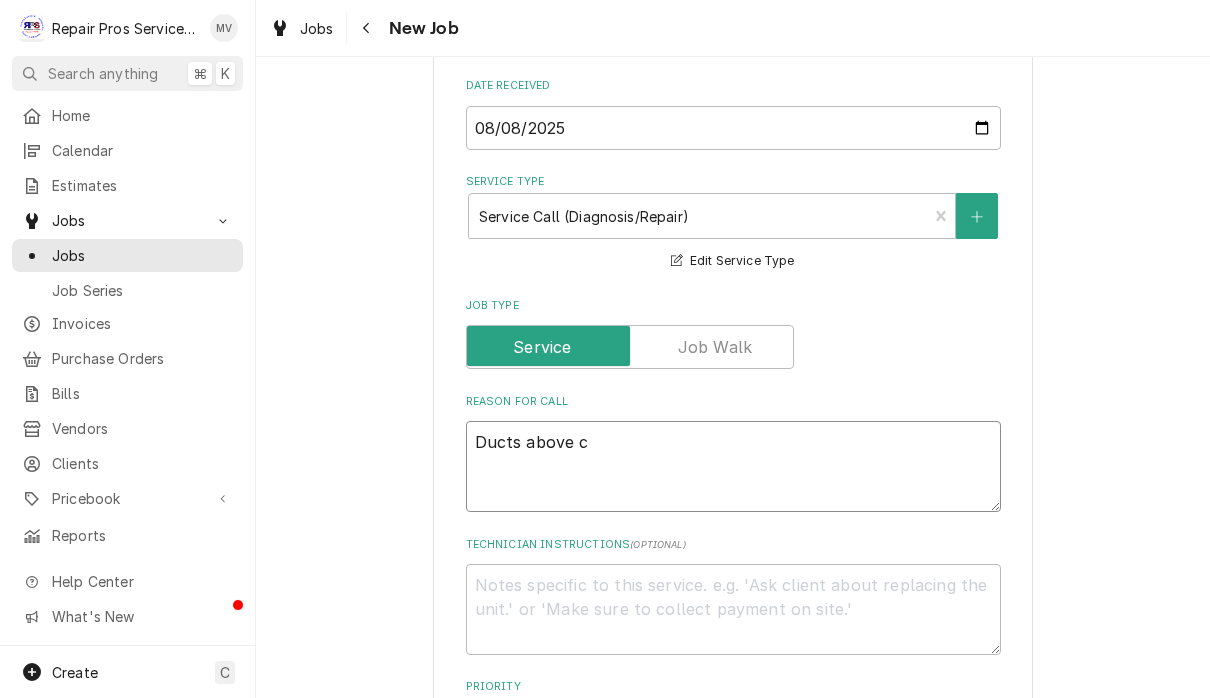 type on "x" 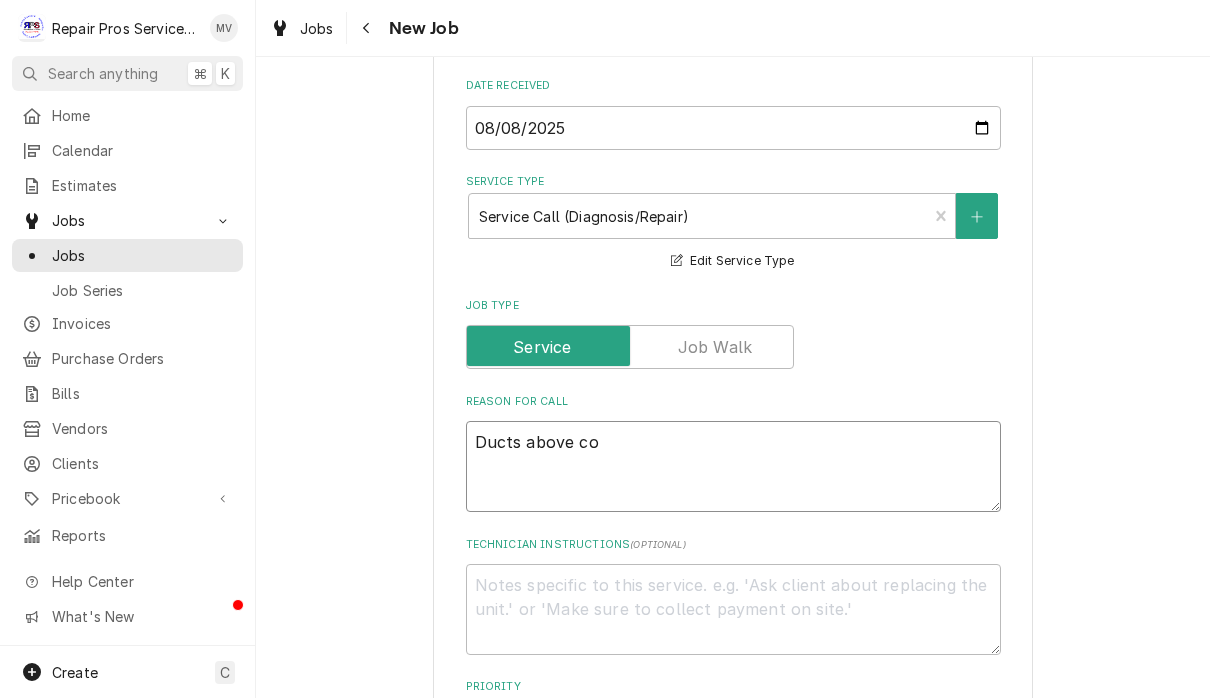 type on "x" 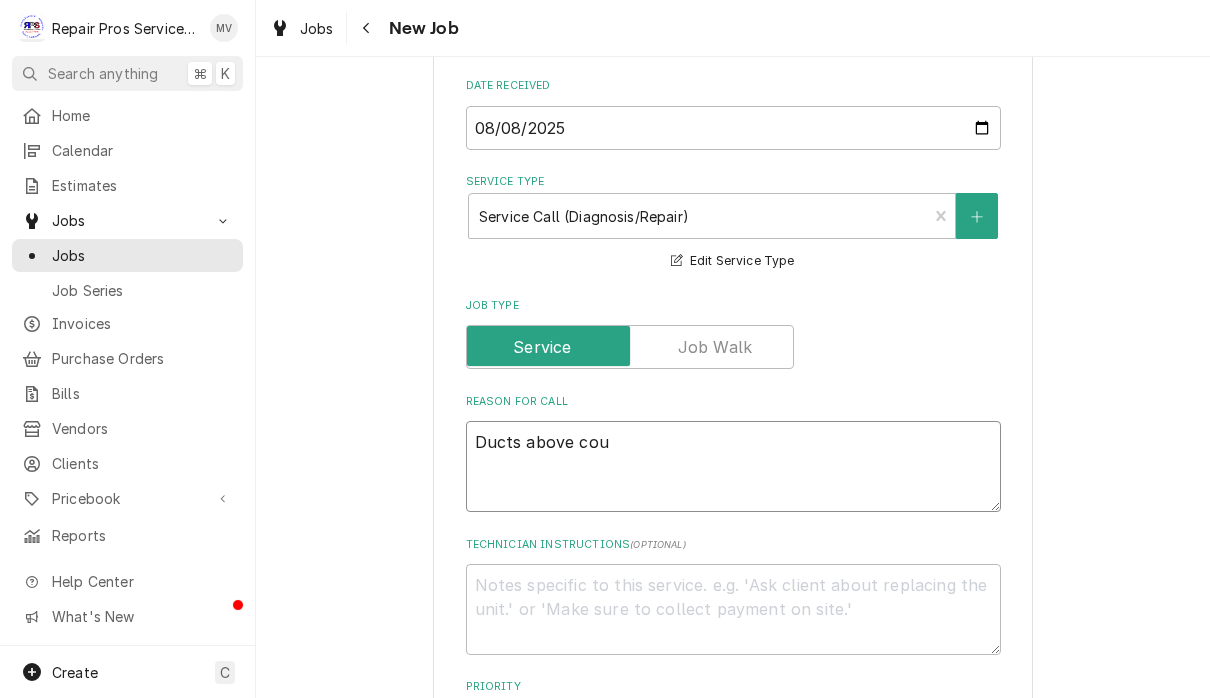 type on "x" 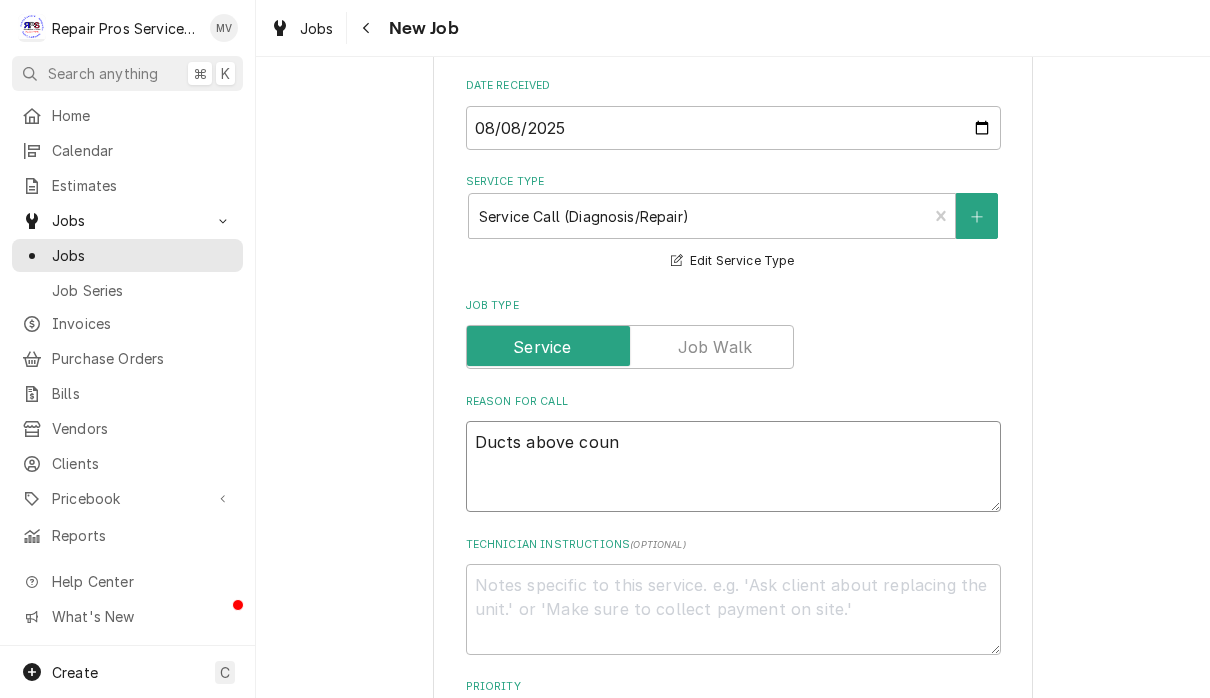 type on "x" 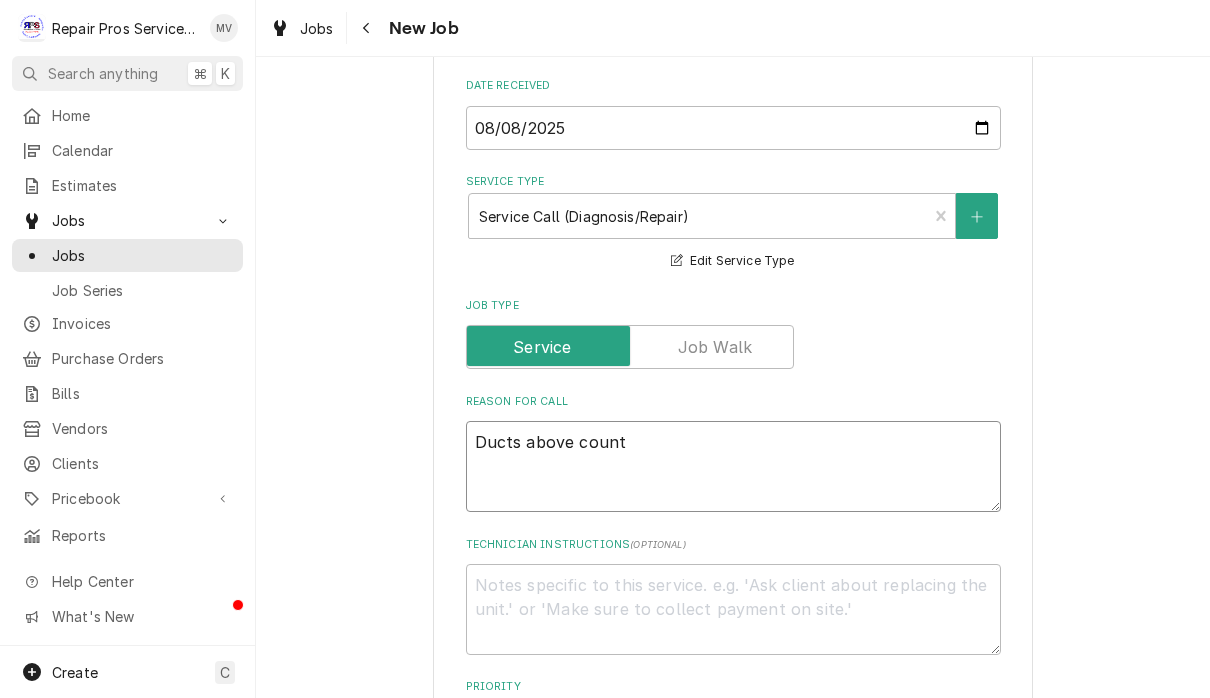 type on "x" 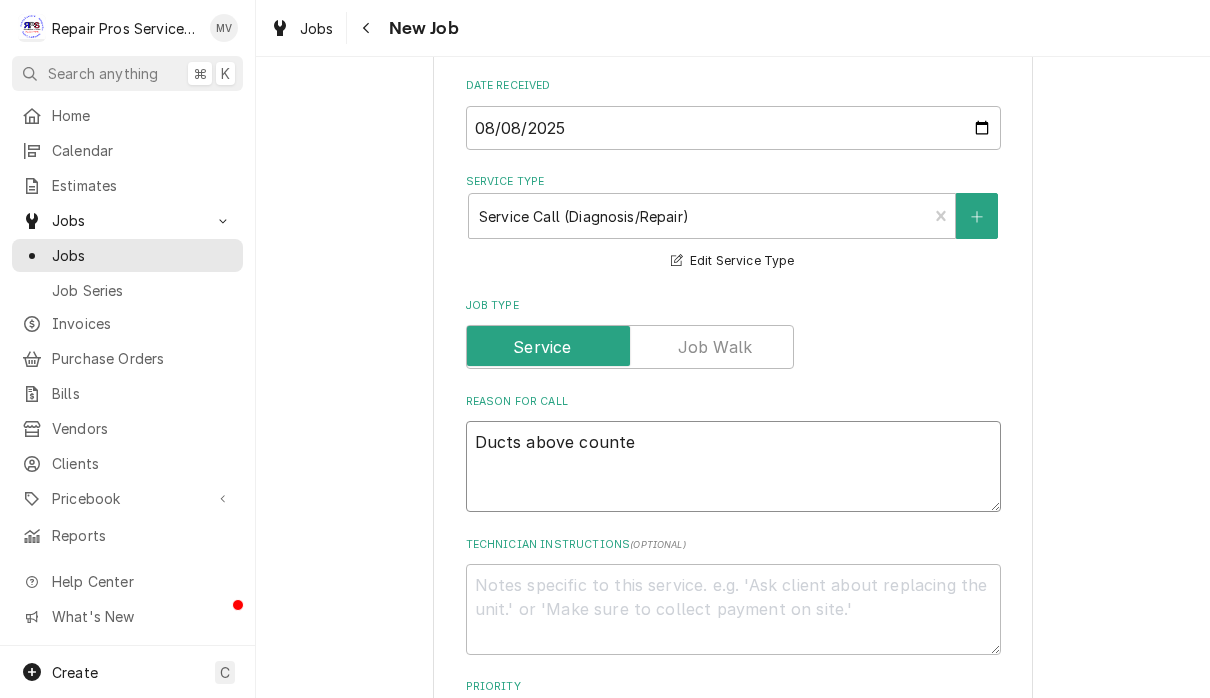 type on "x" 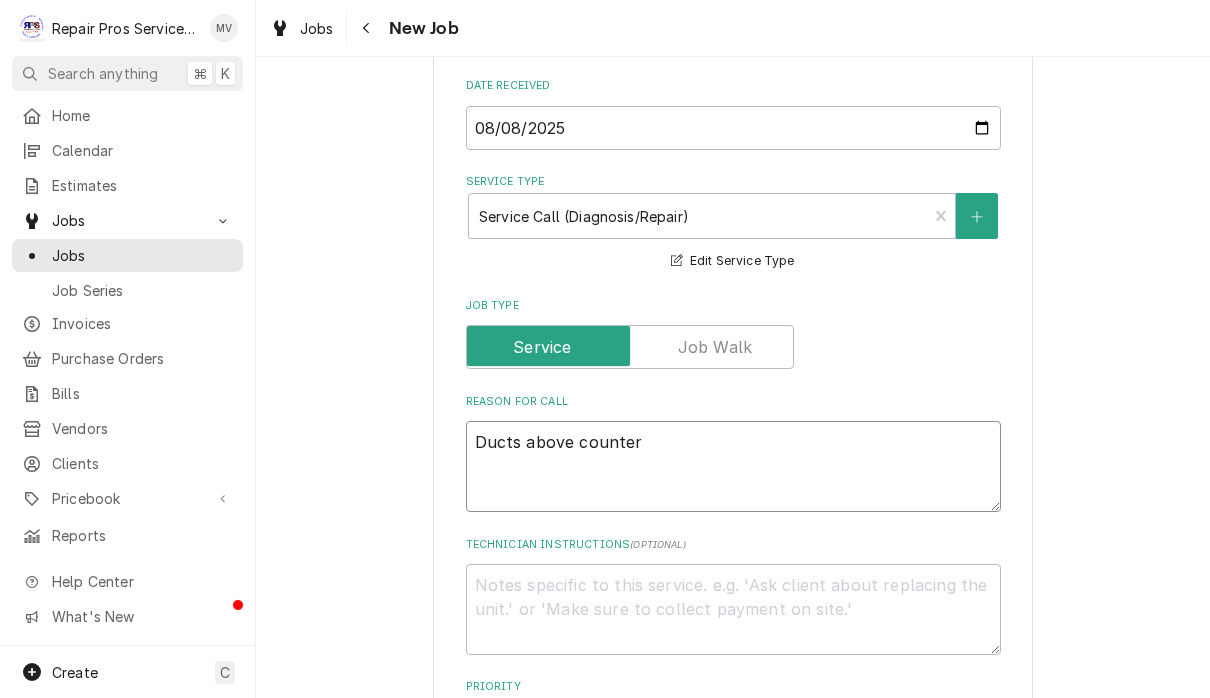 type on "x" 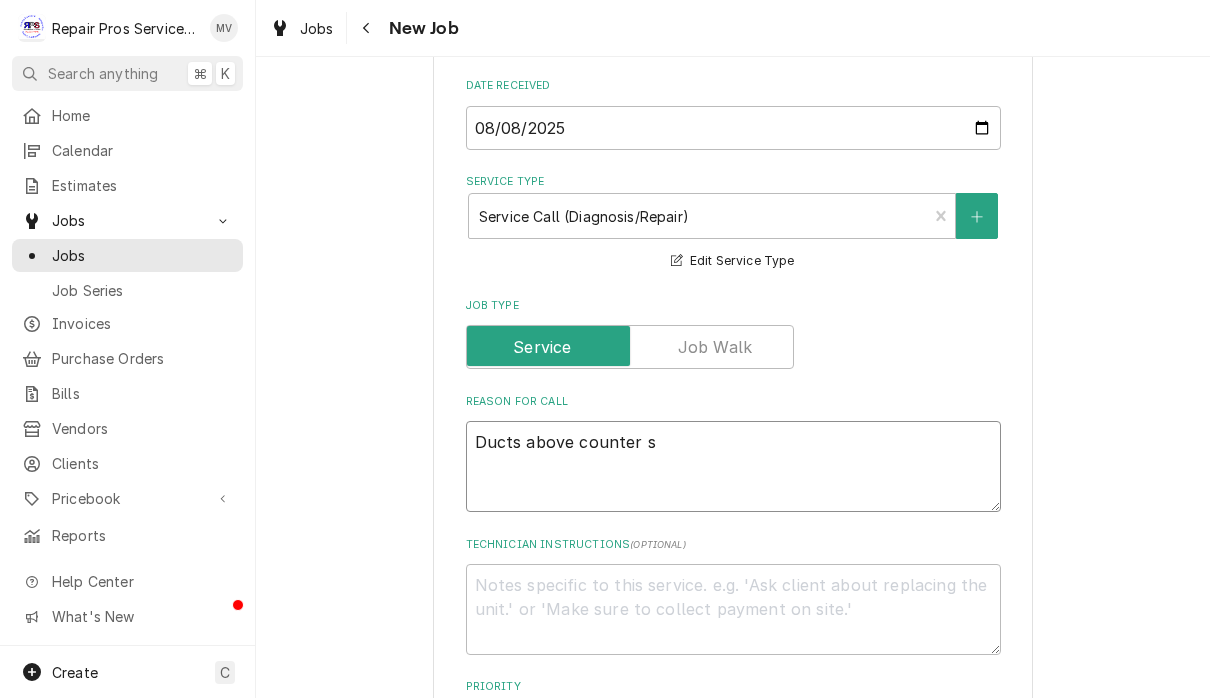 type on "x" 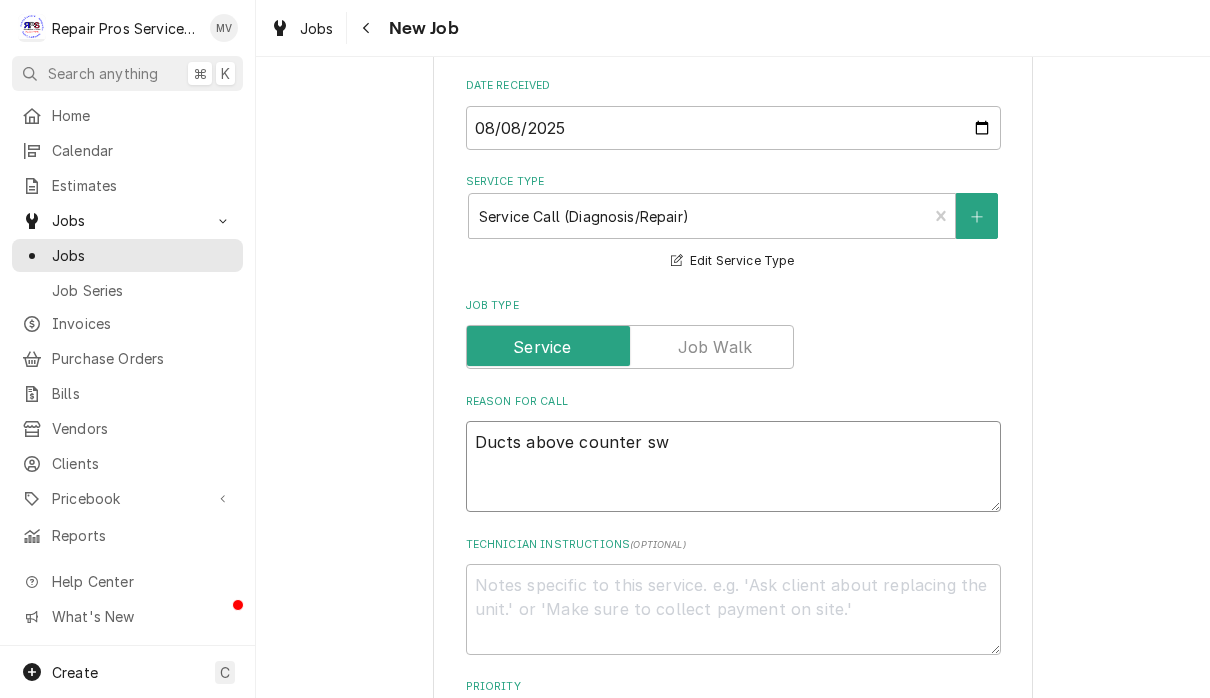 type on "x" 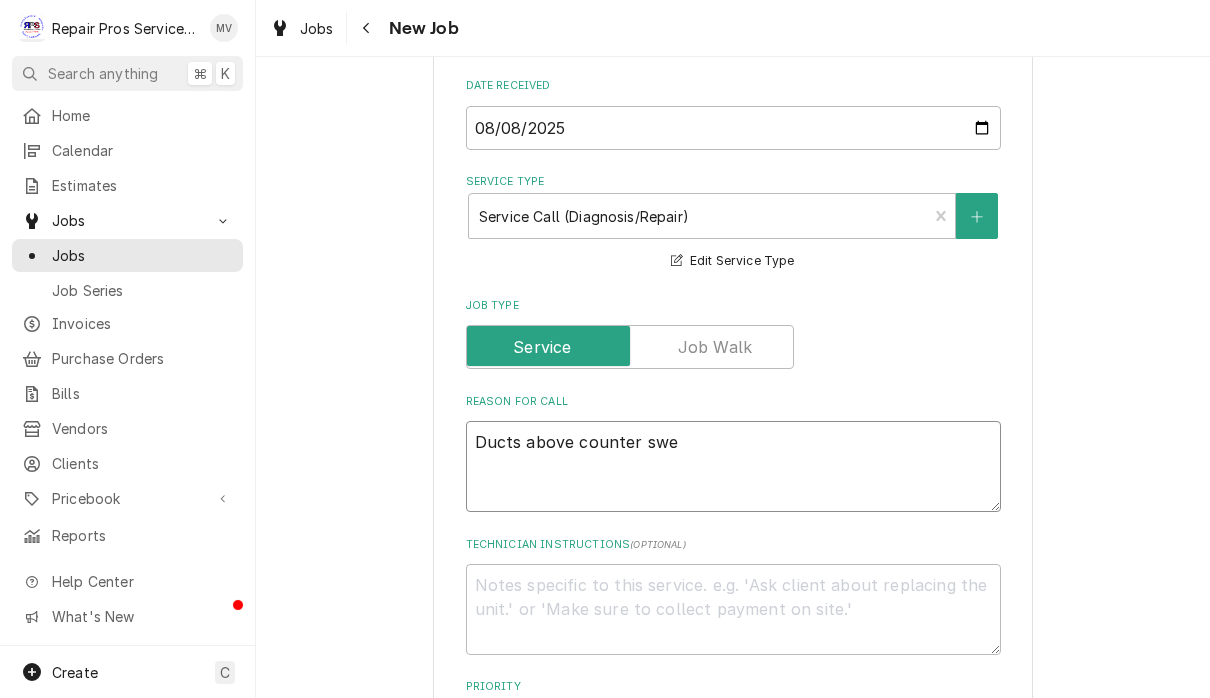 type on "x" 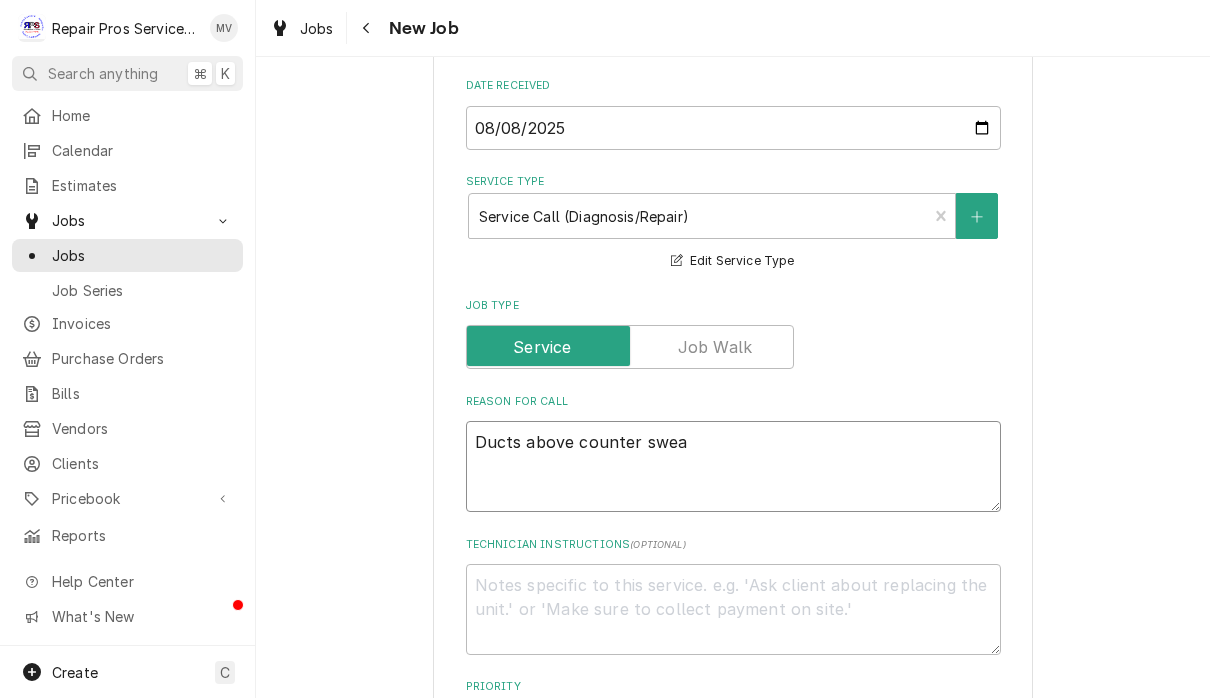 type on "x" 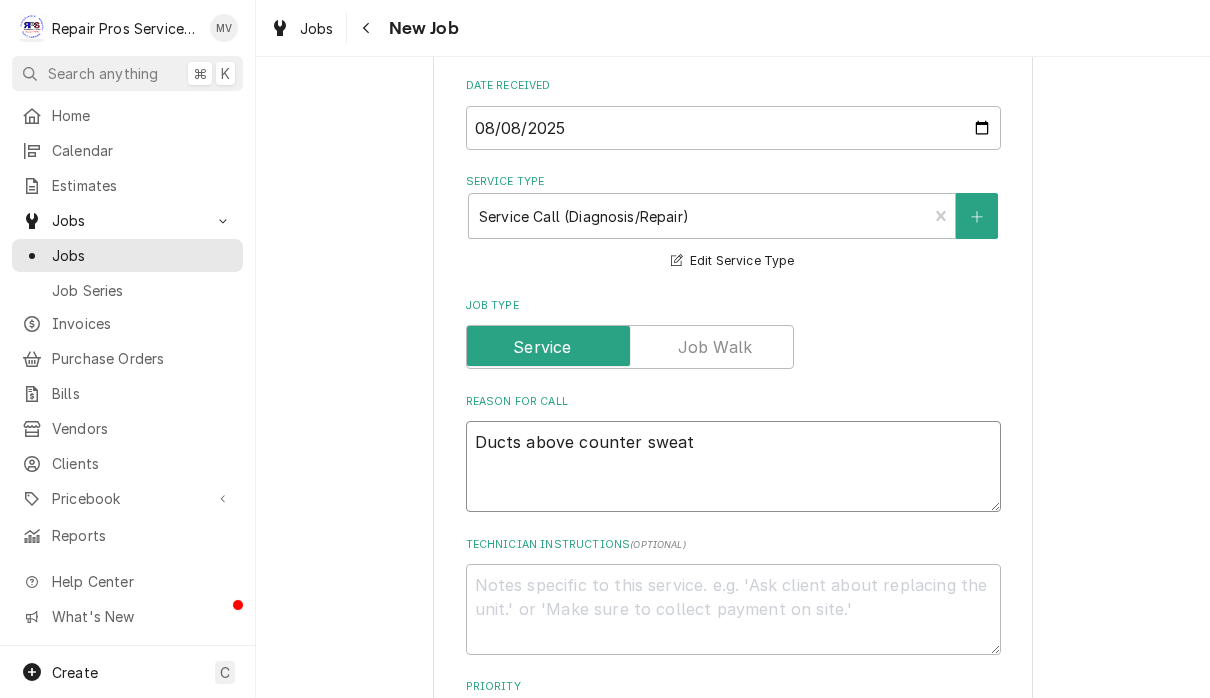 type on "x" 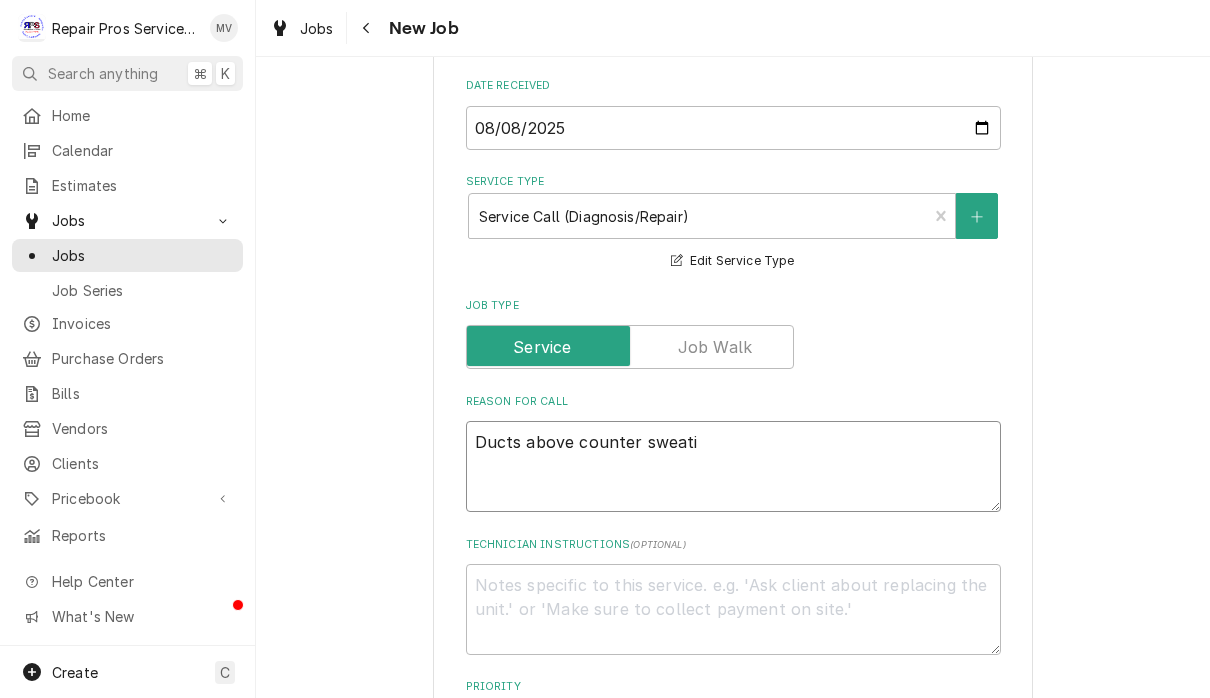 type on "x" 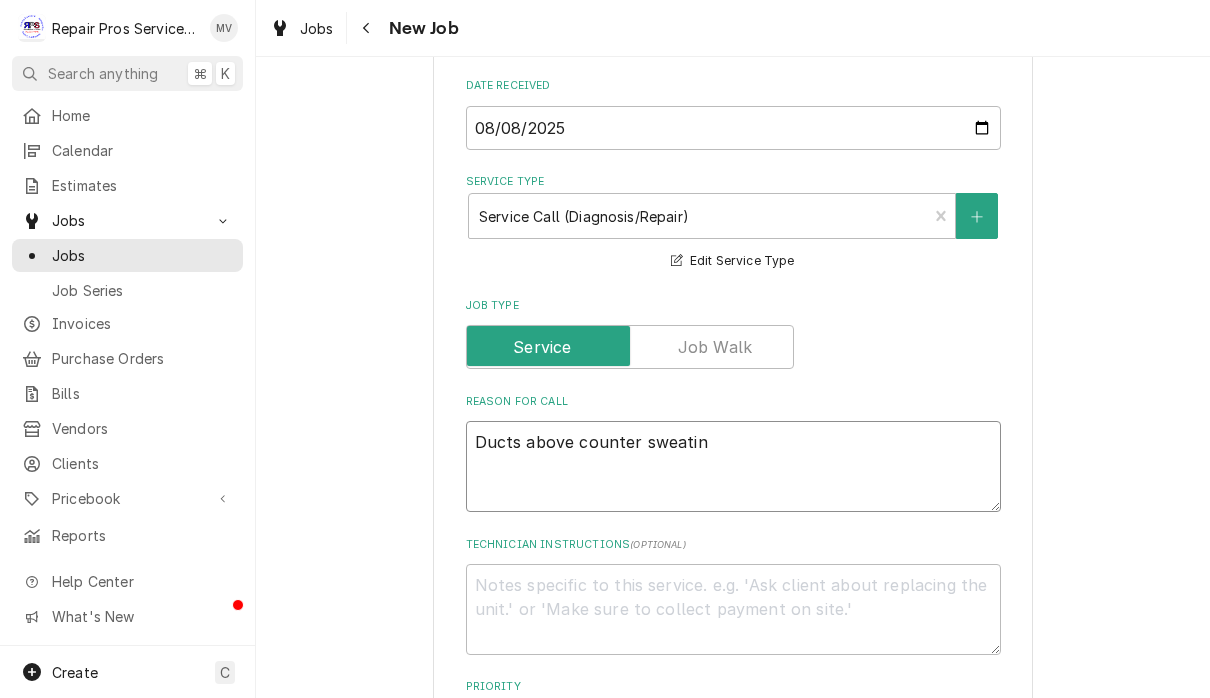 type on "x" 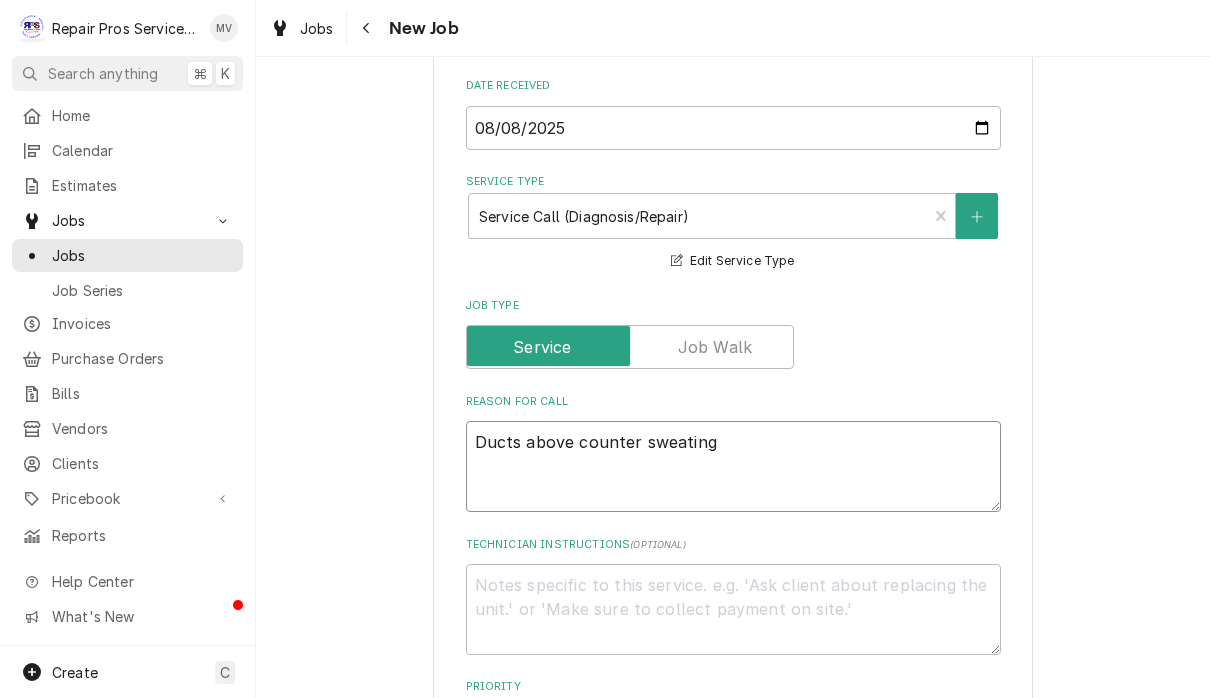 type on "x" 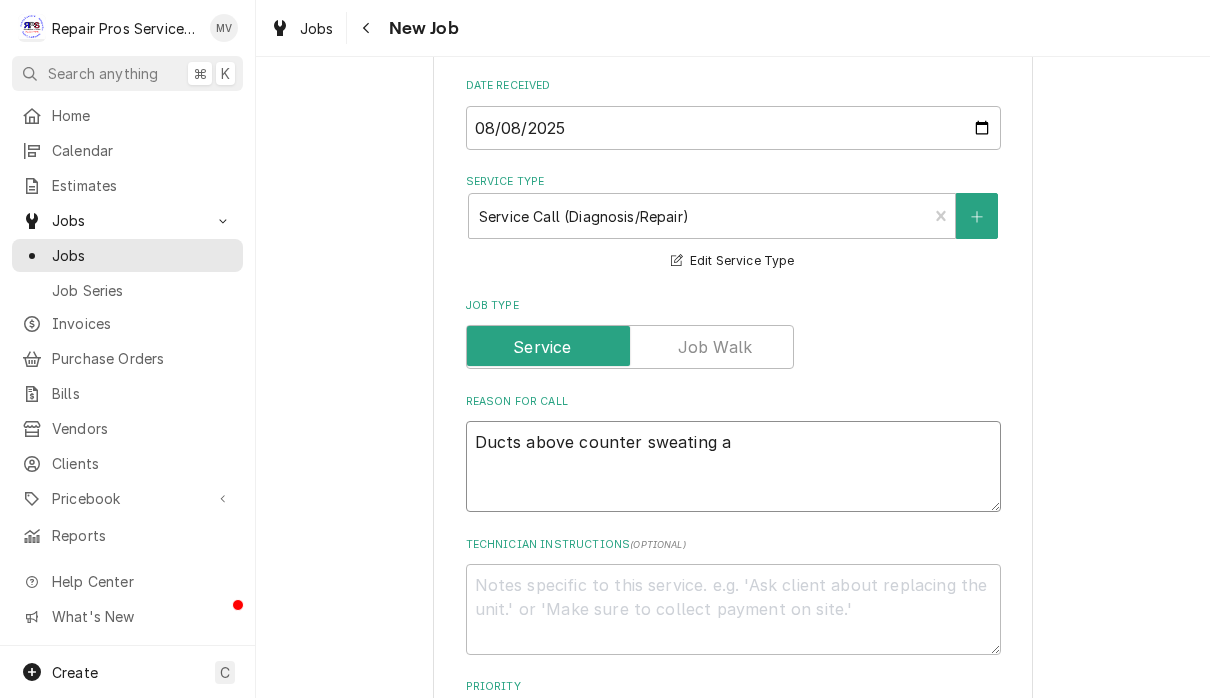 type on "x" 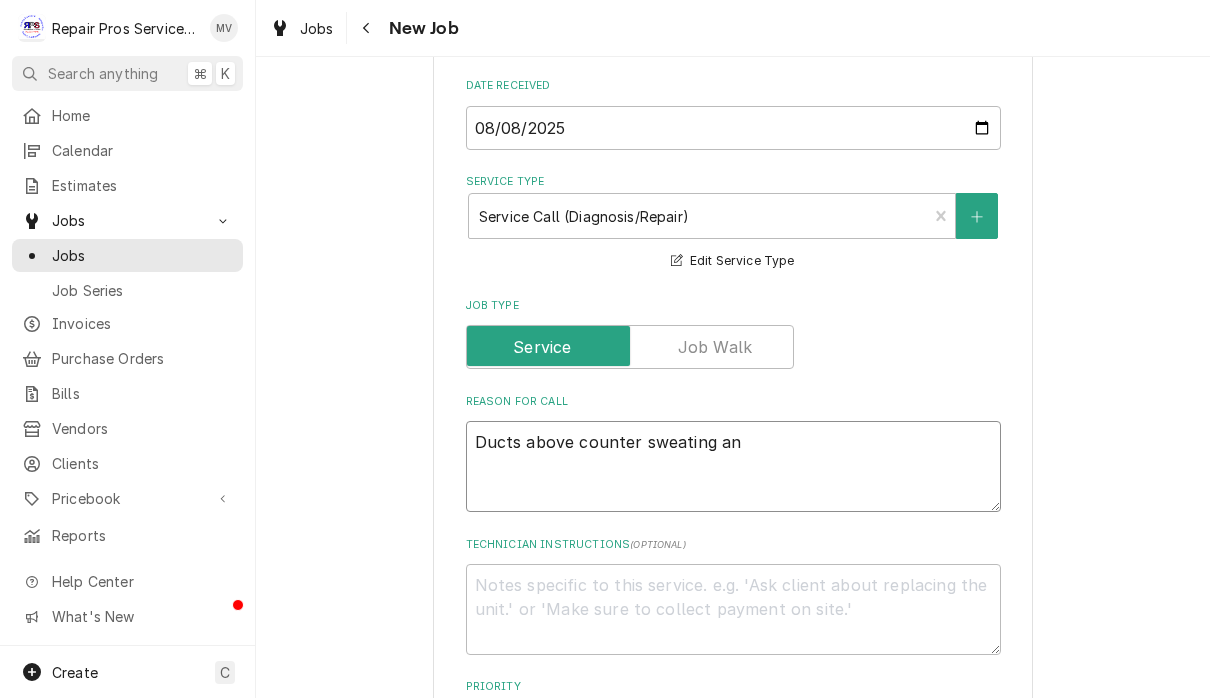 type on "x" 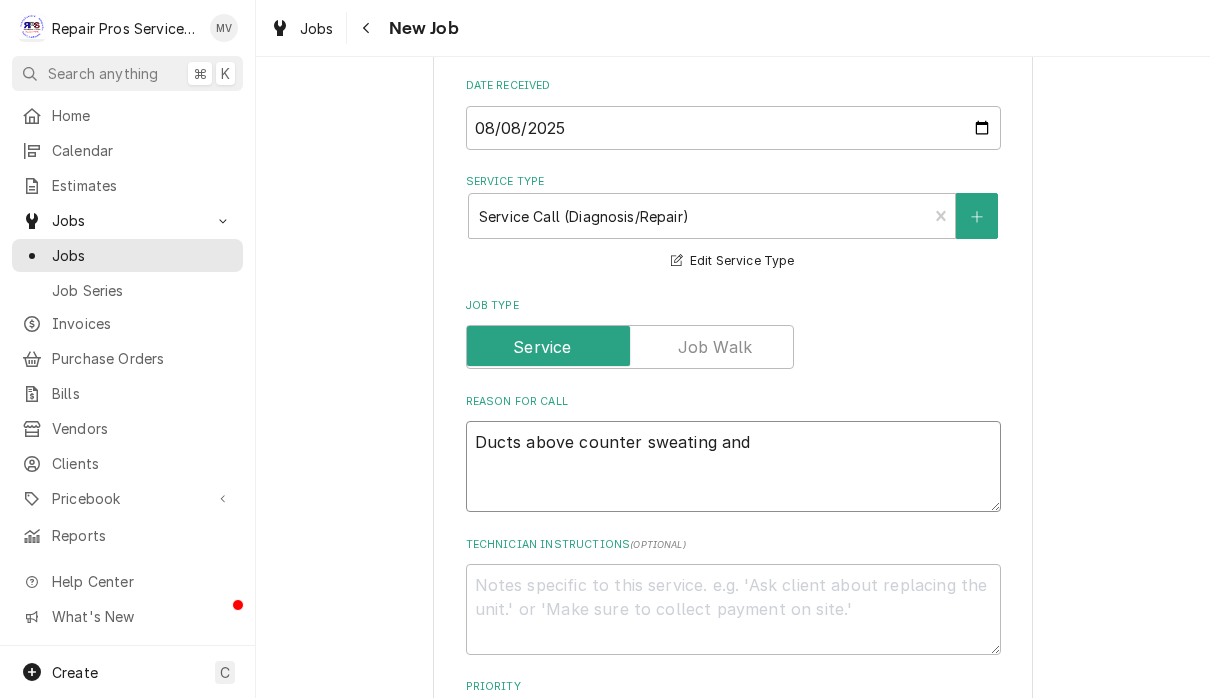 type on "x" 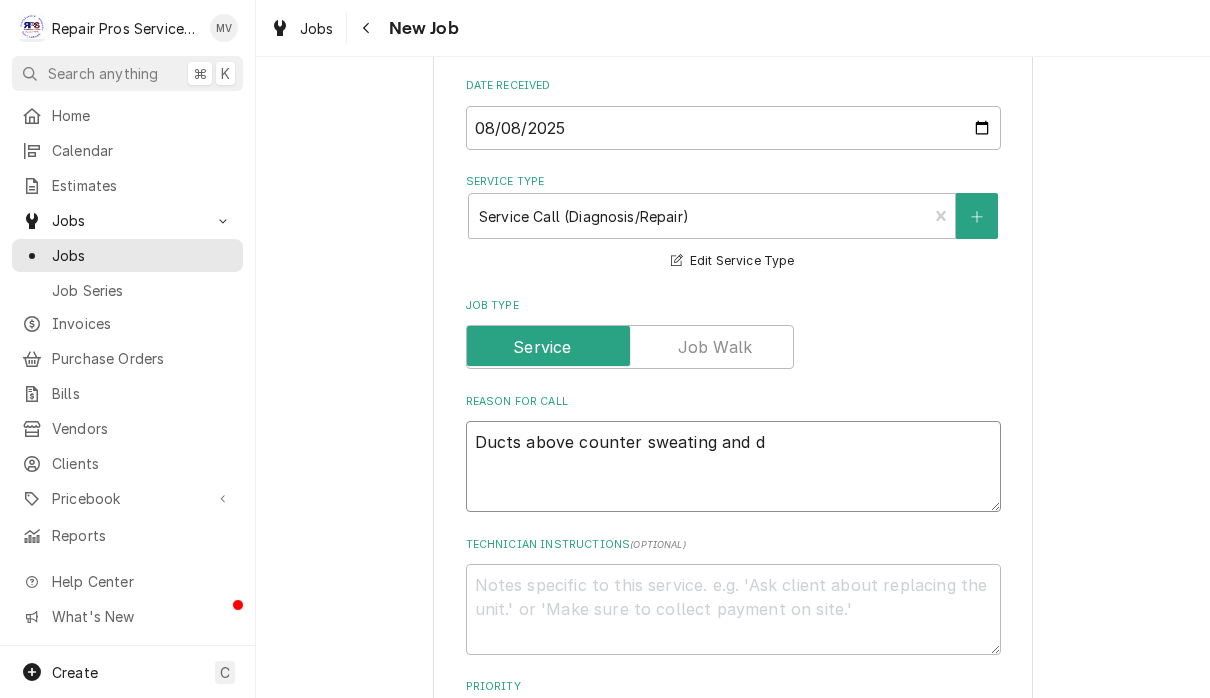 type on "x" 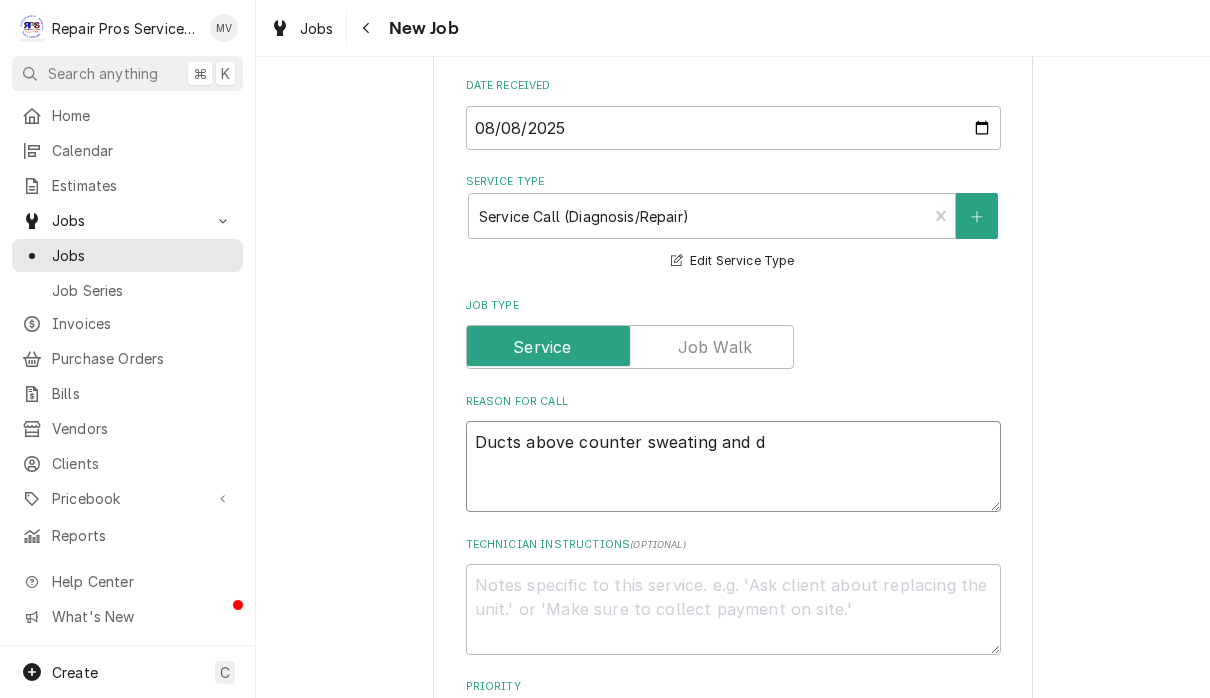 type on "Ducts above counter sweating and dr" 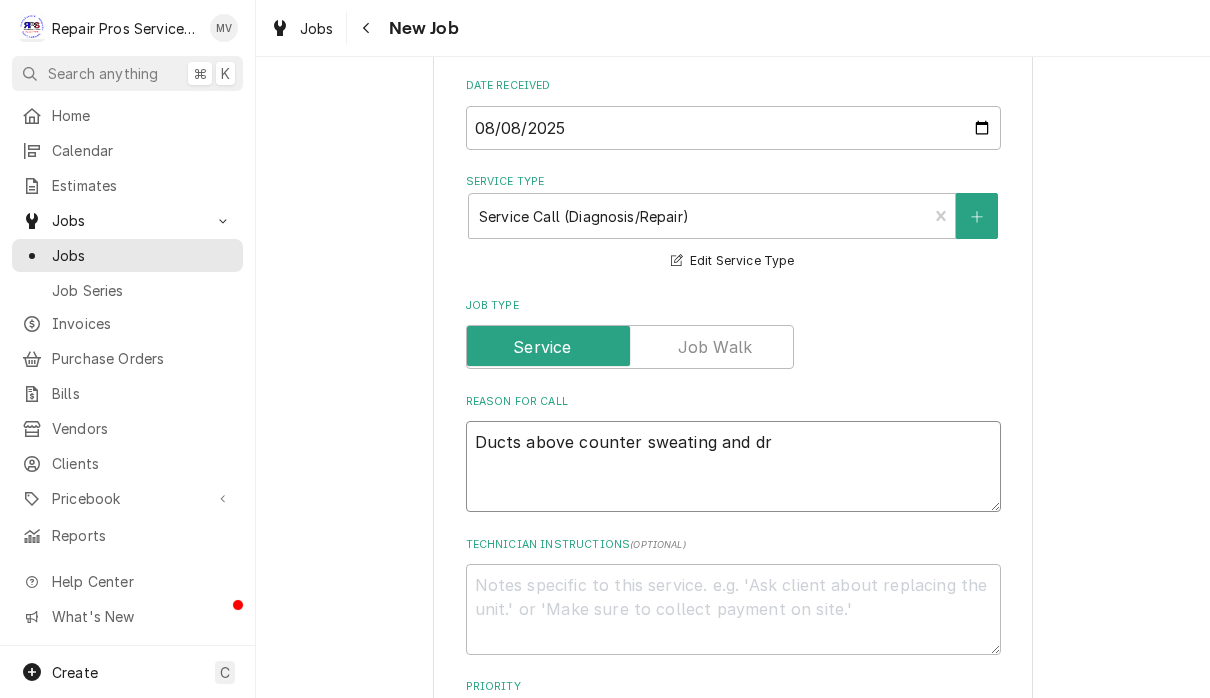 type on "x" 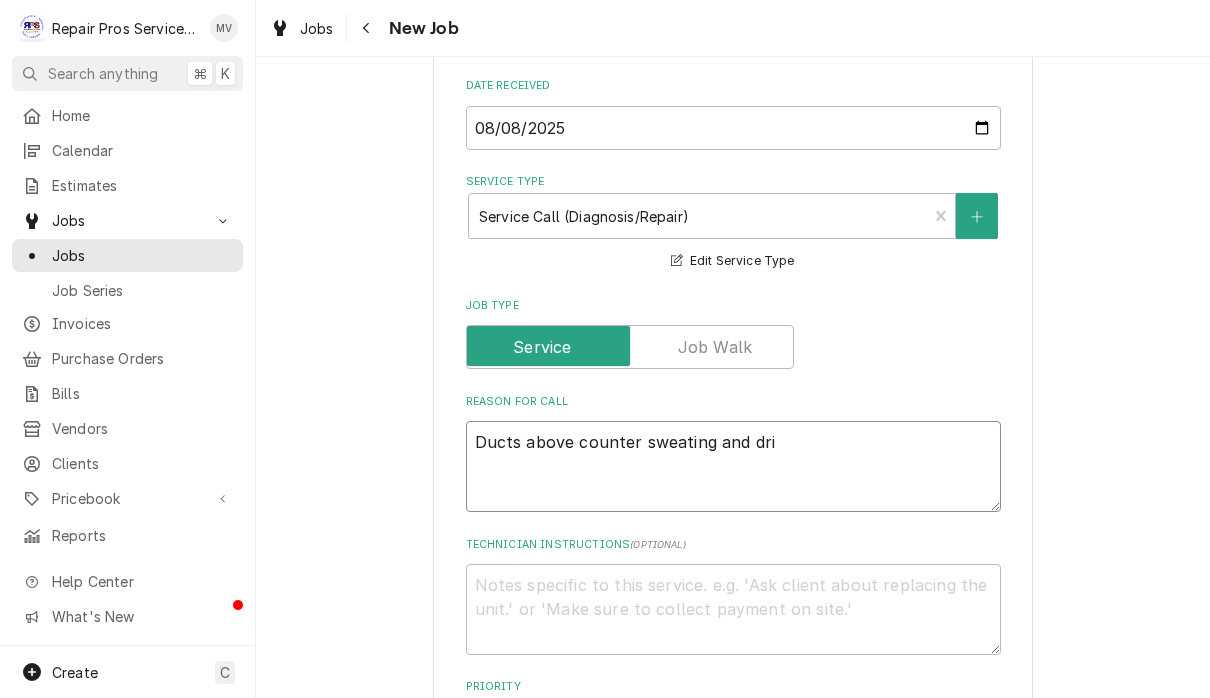 type on "x" 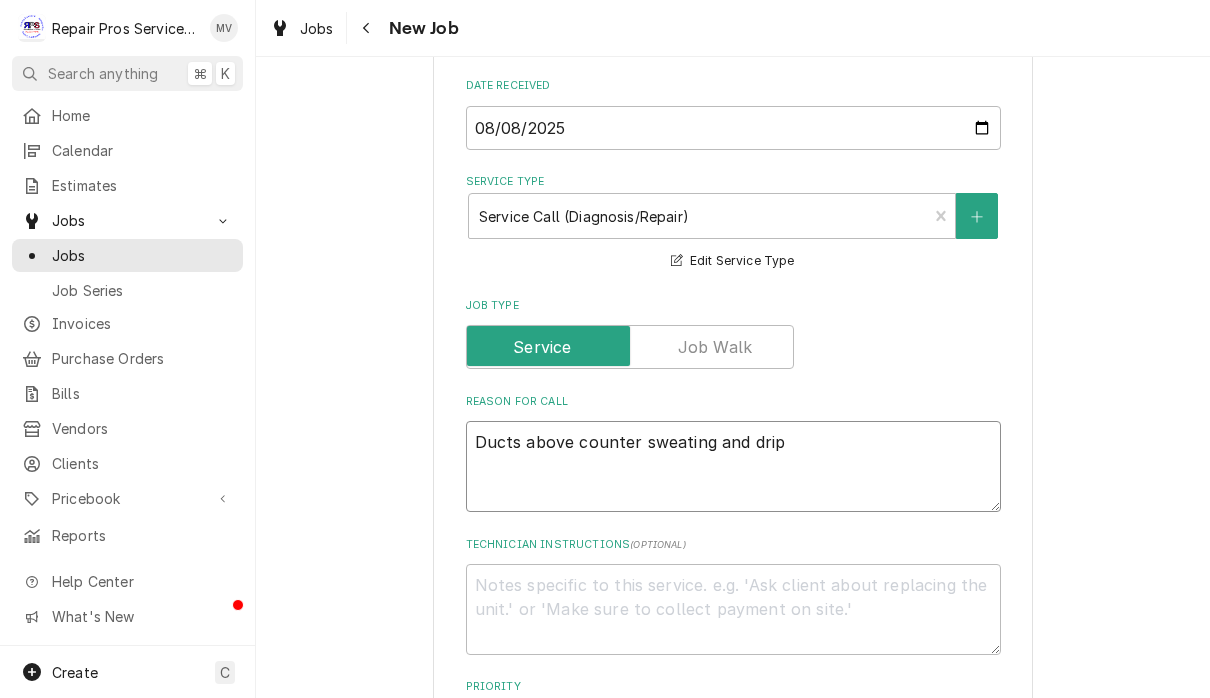 type on "x" 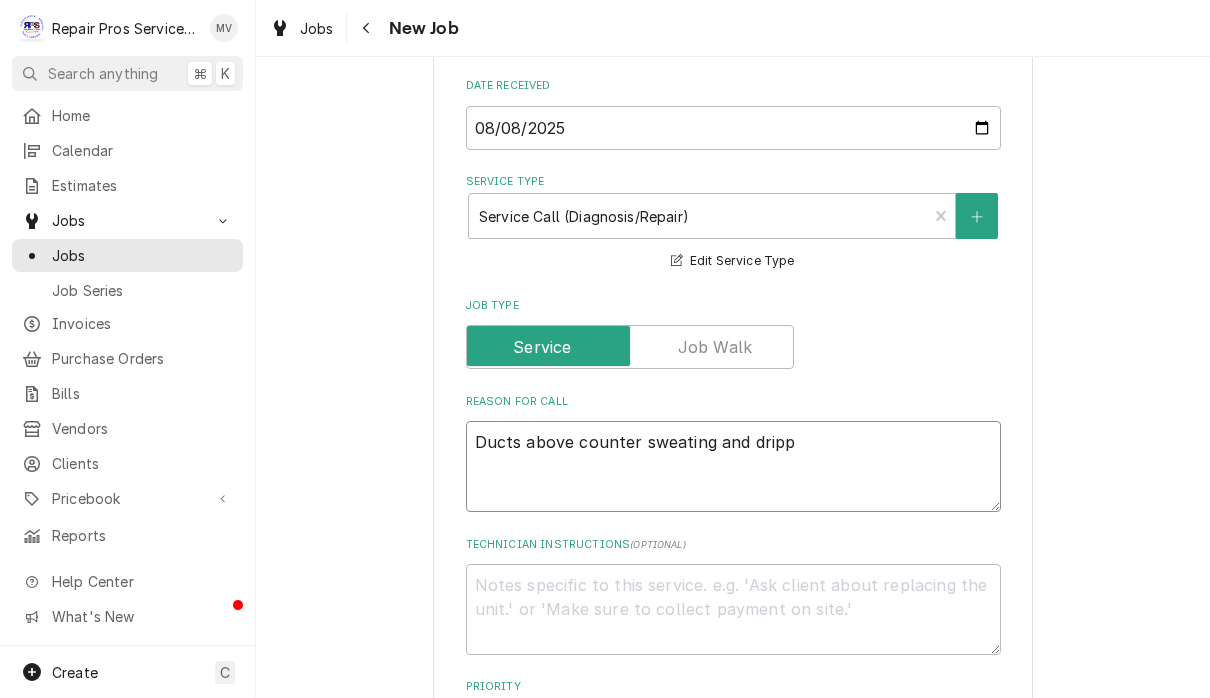 type on "x" 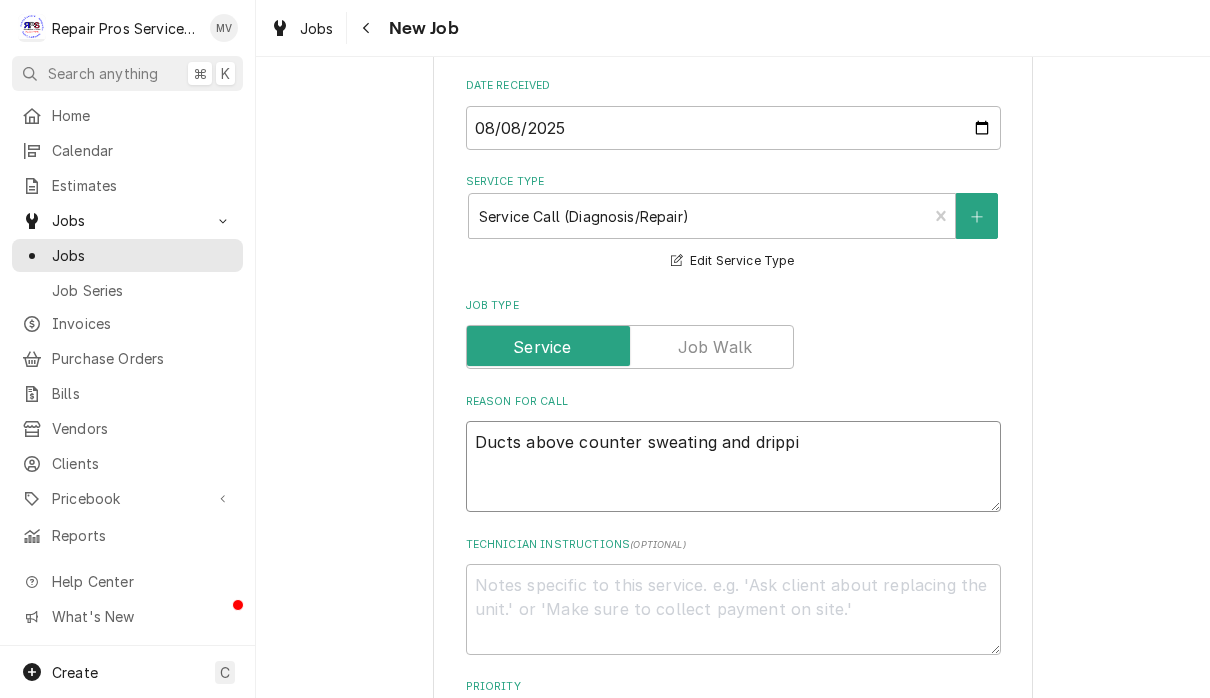 type on "x" 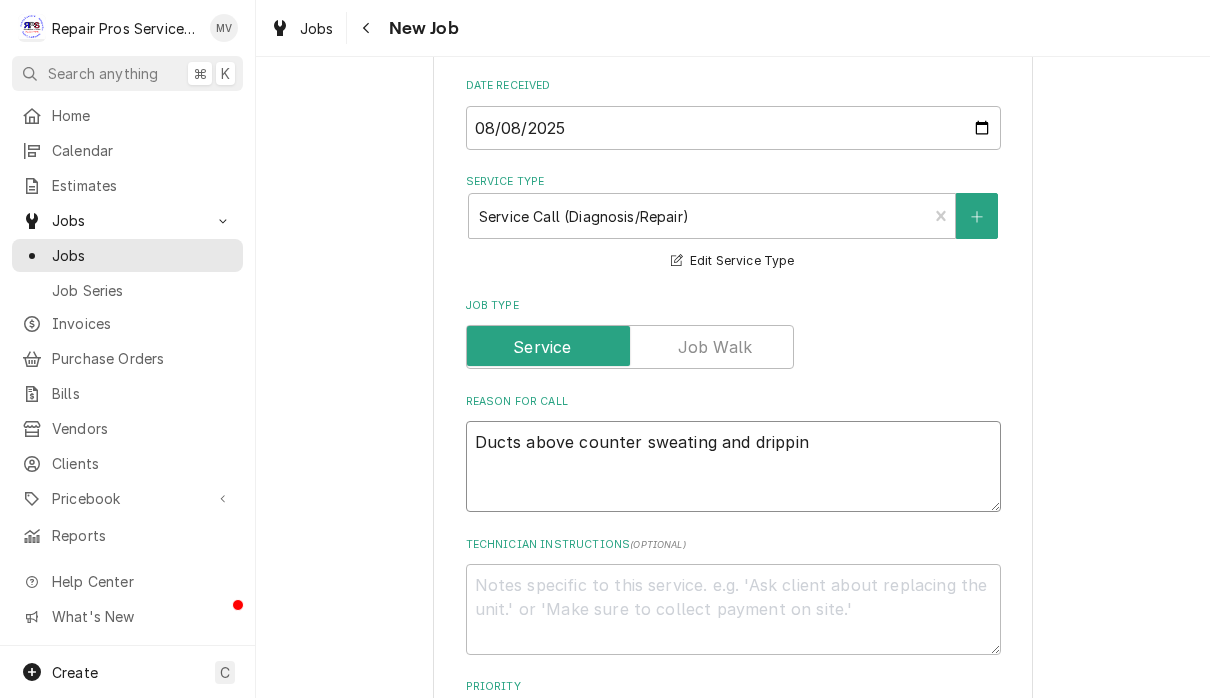 type on "Ducts above counter sweating and dripping" 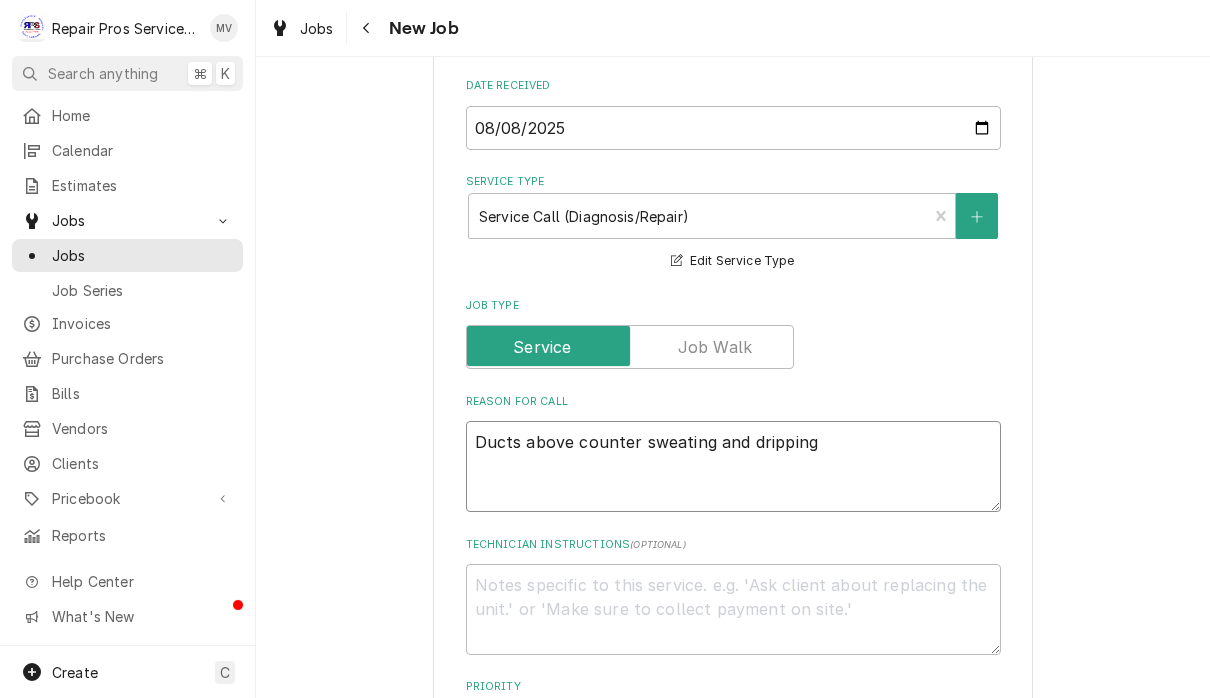 type on "x" 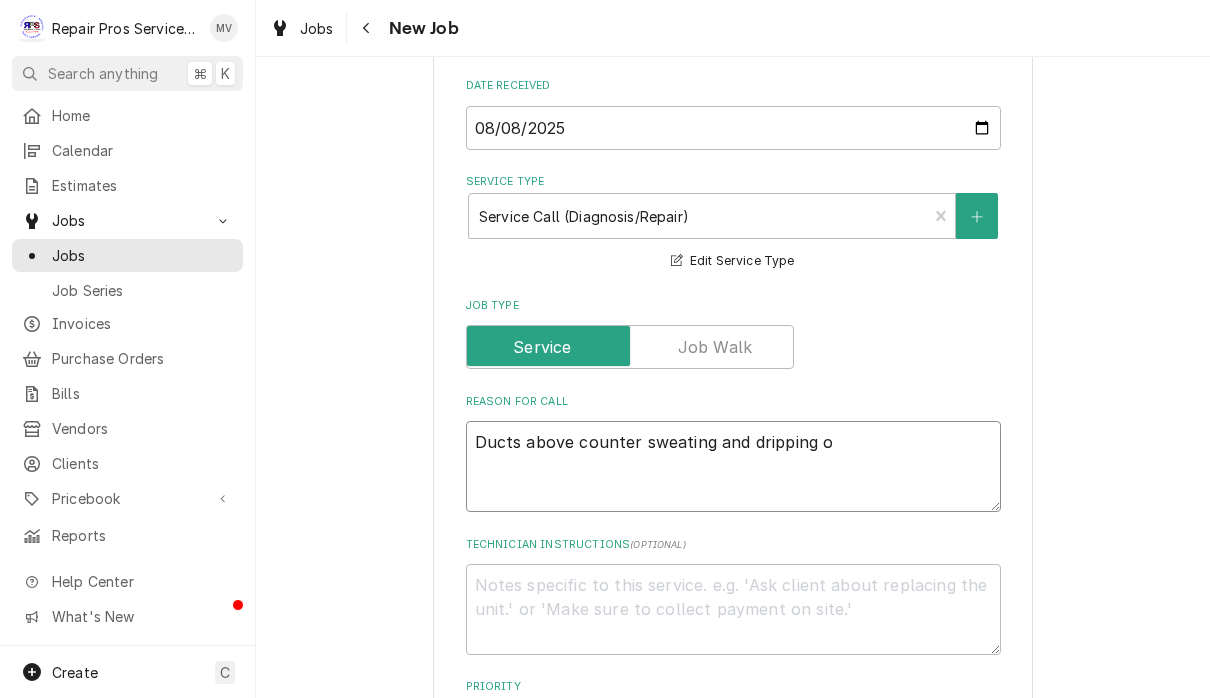 type on "x" 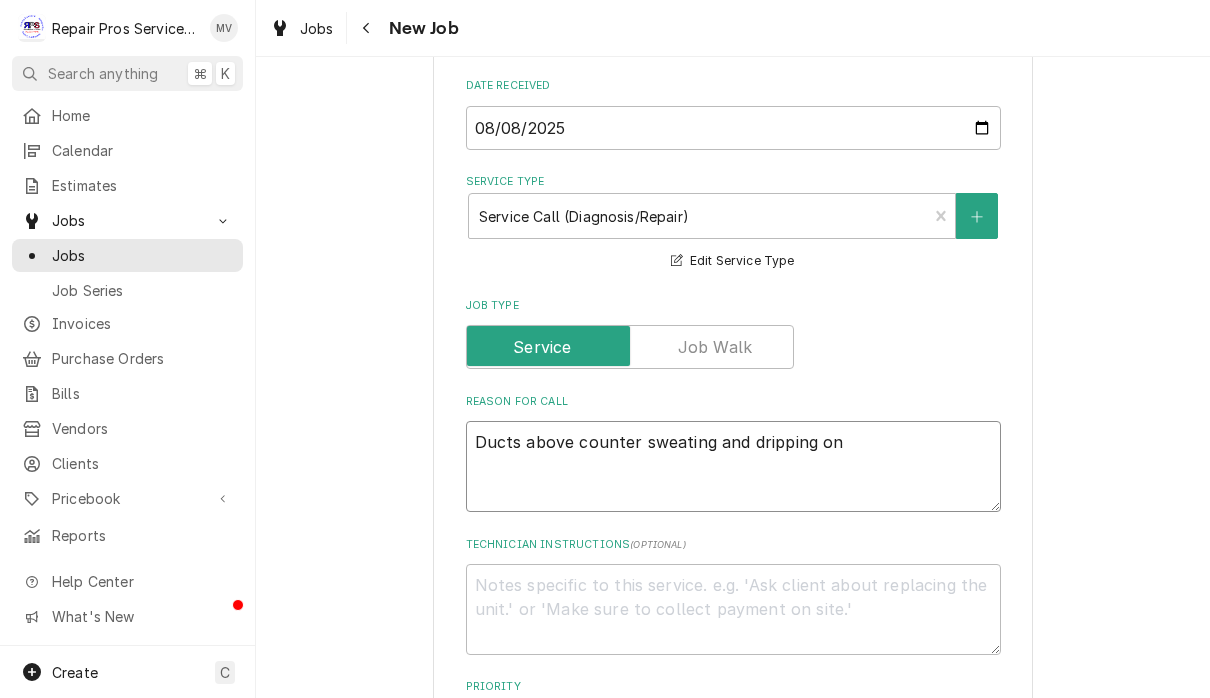type on "x" 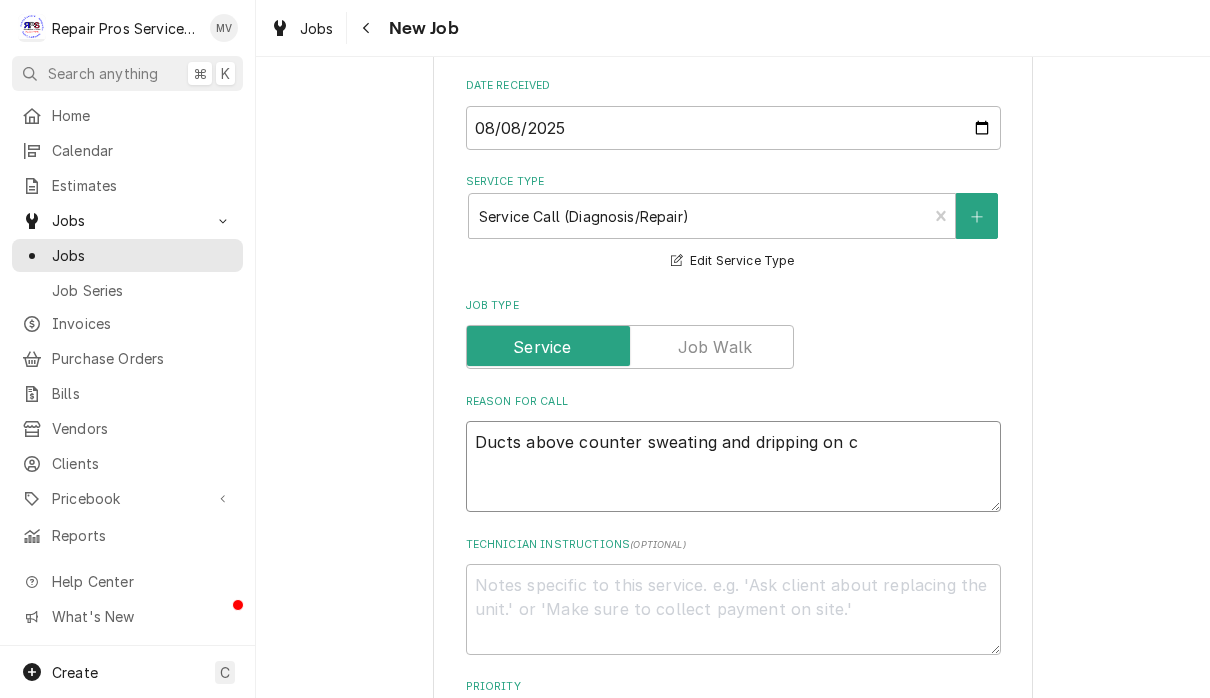 type on "x" 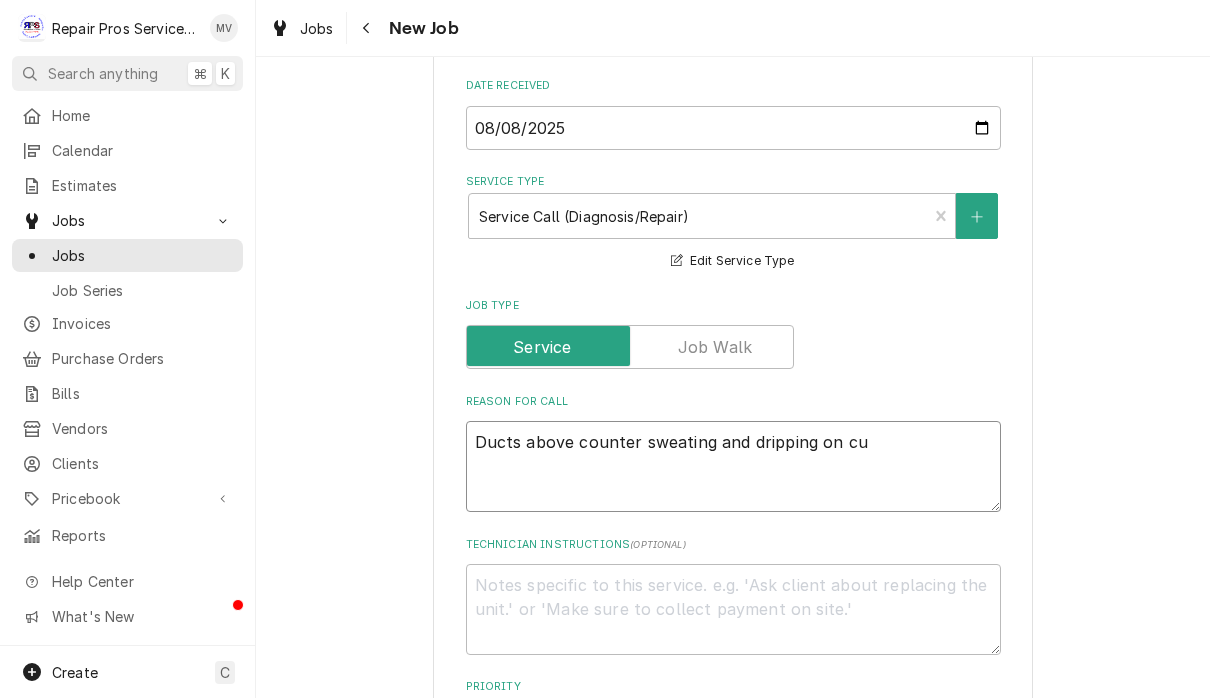 type on "x" 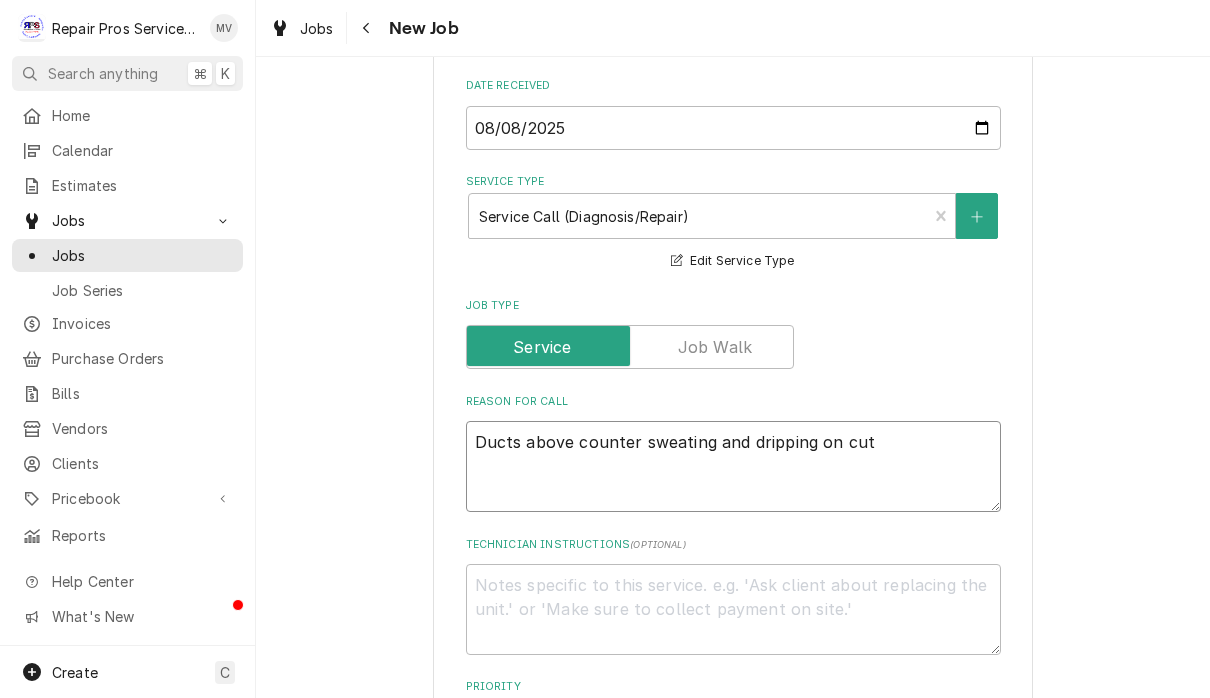 type on "x" 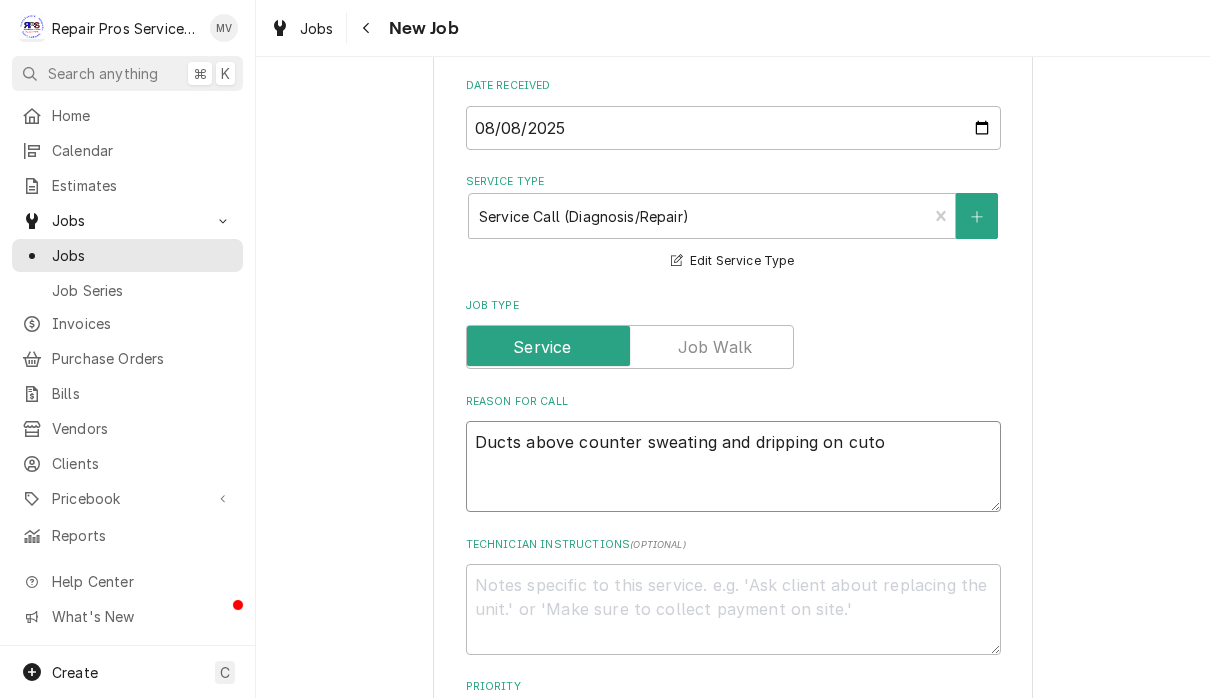 type on "x" 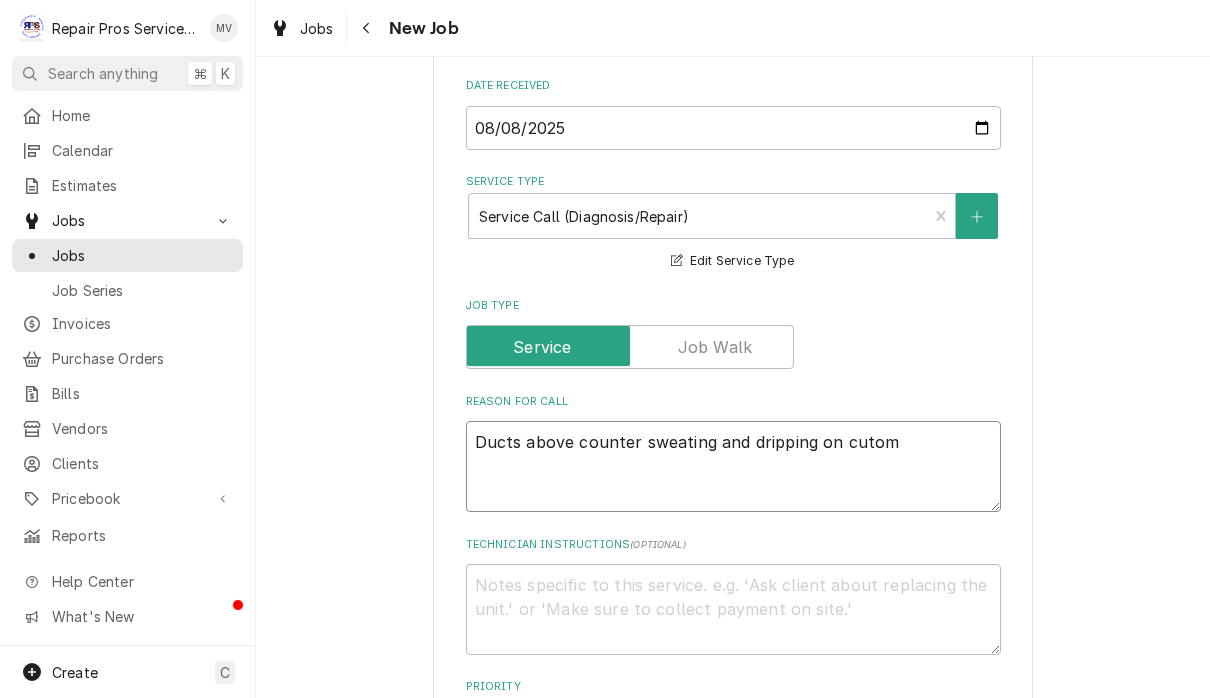 type on "x" 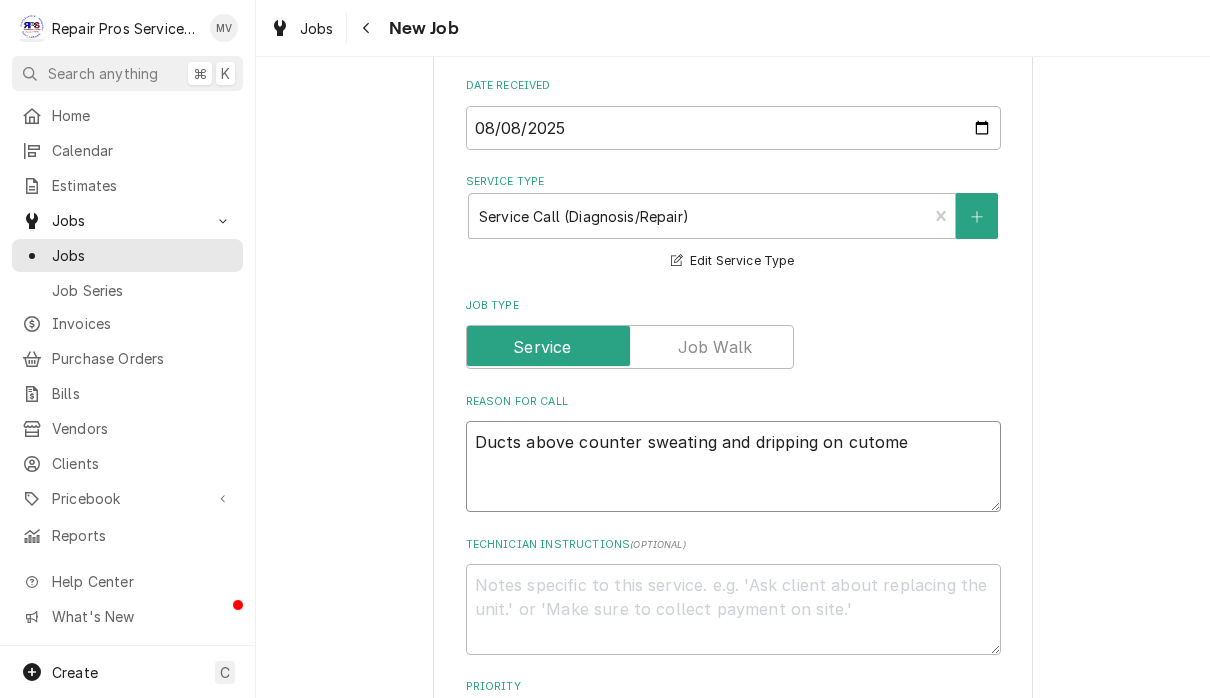 type on "x" 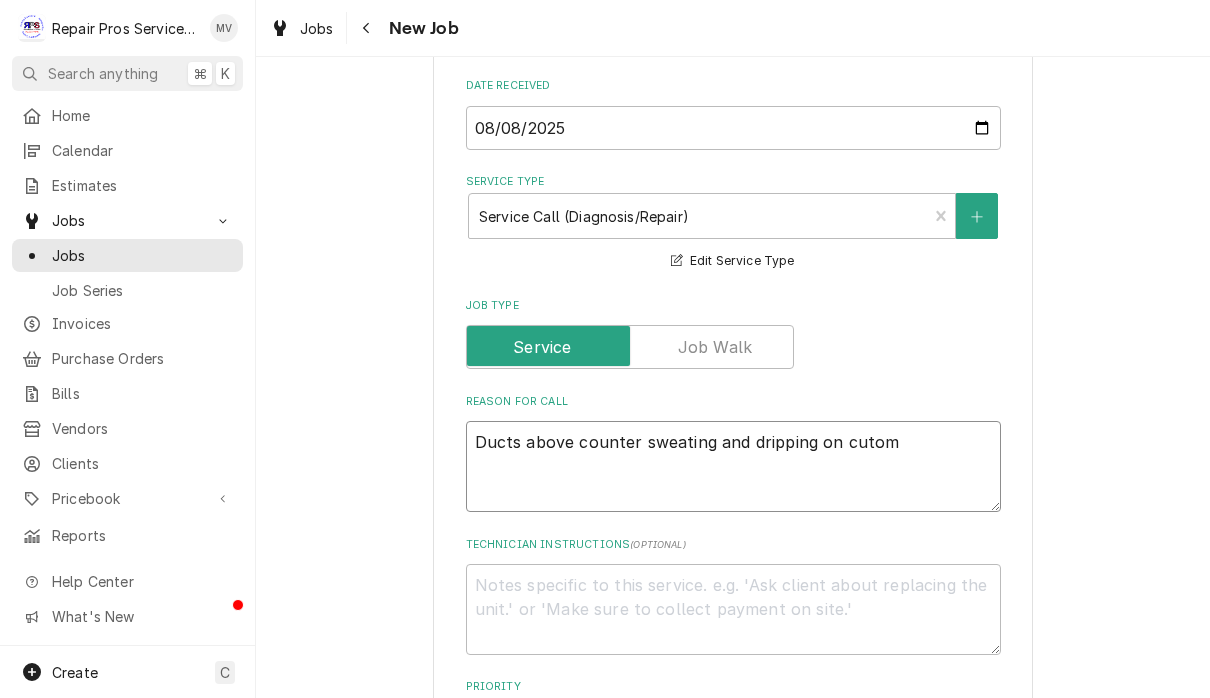 type on "x" 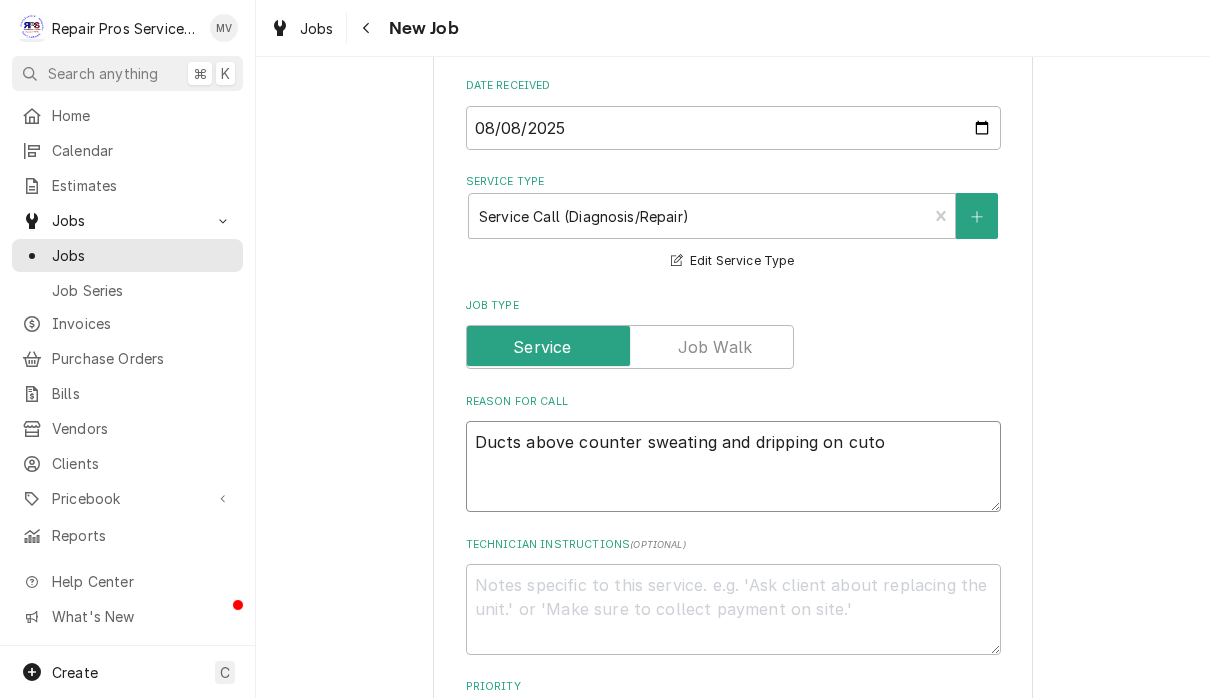 type on "x" 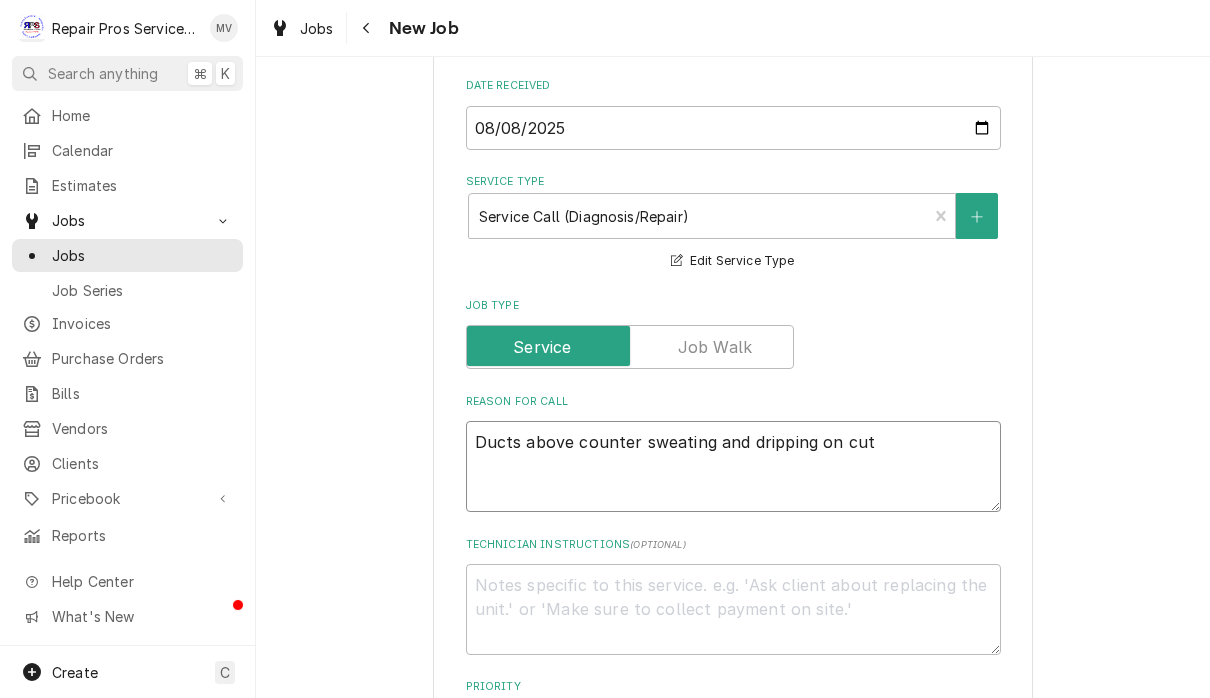 type on "x" 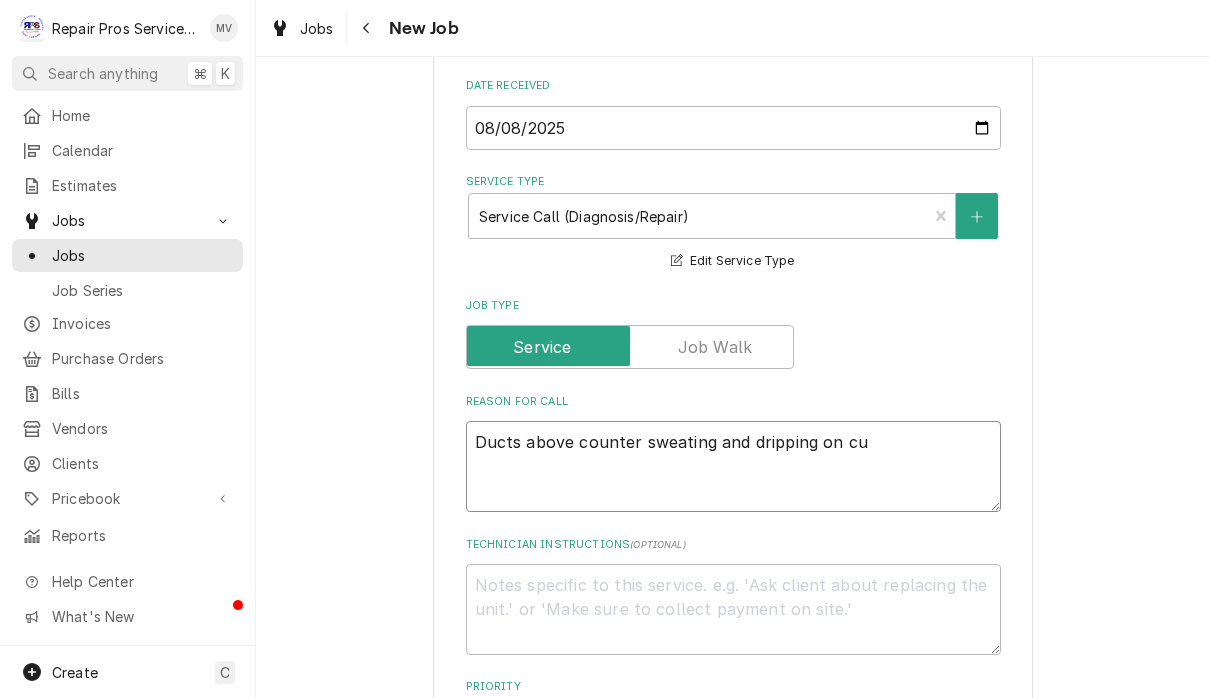 type on "x" 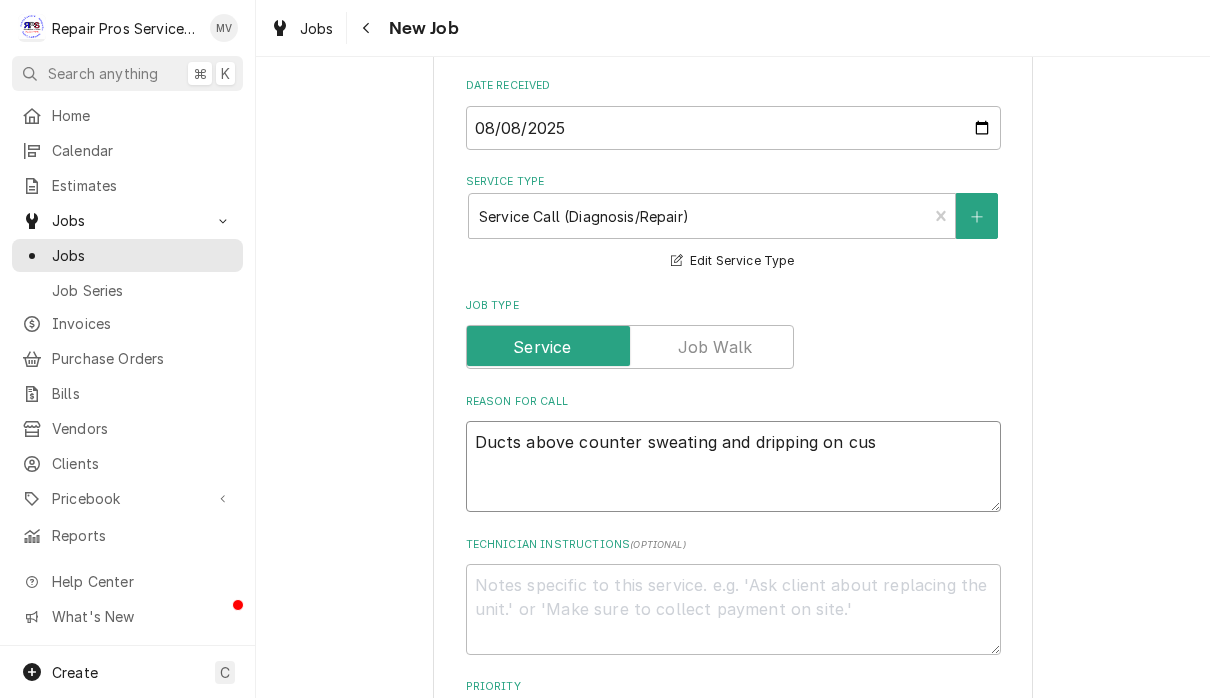 type on "x" 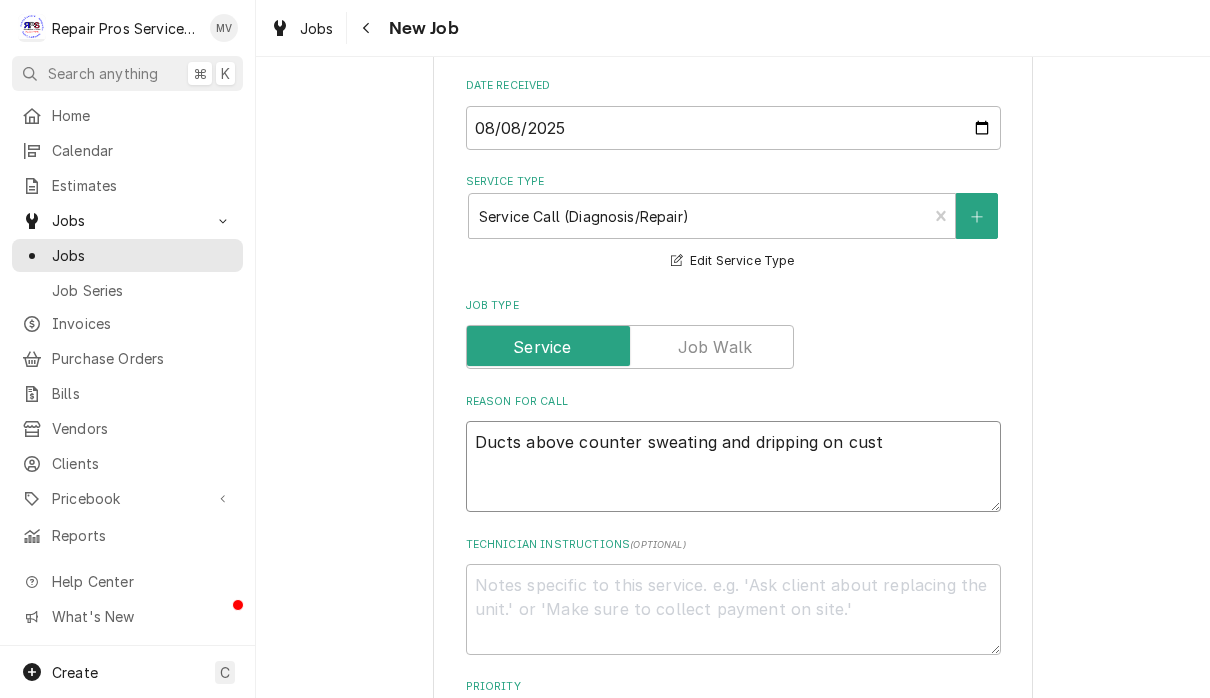 type on "x" 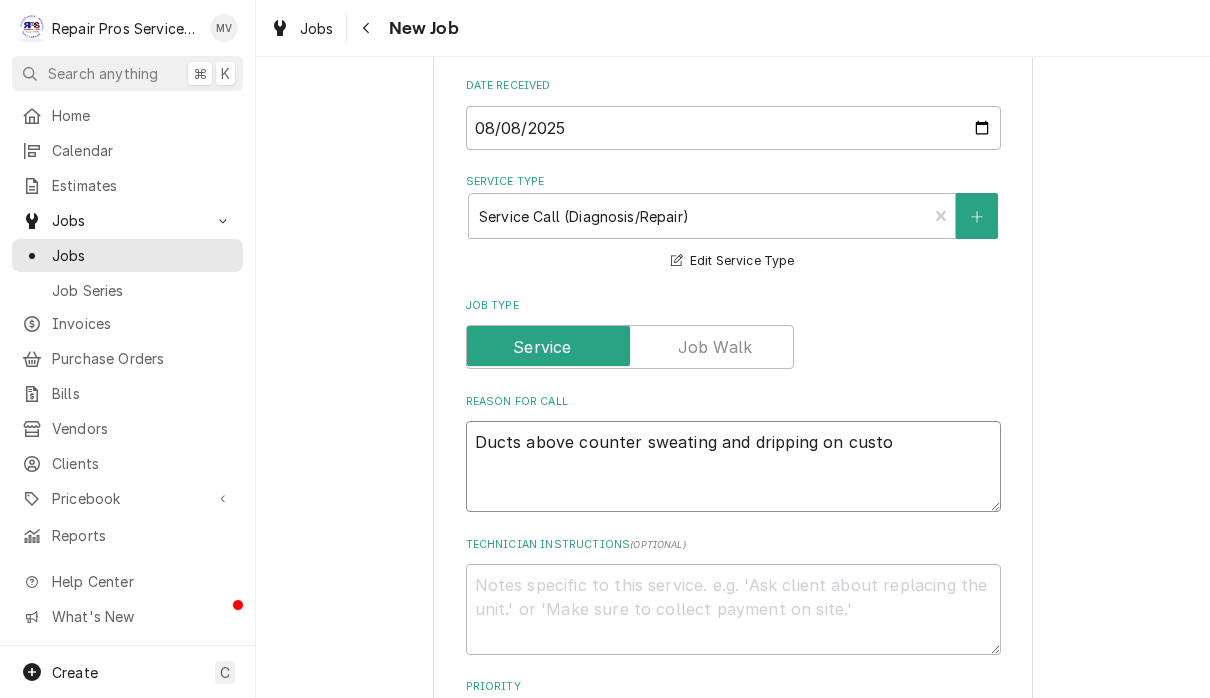 type on "x" 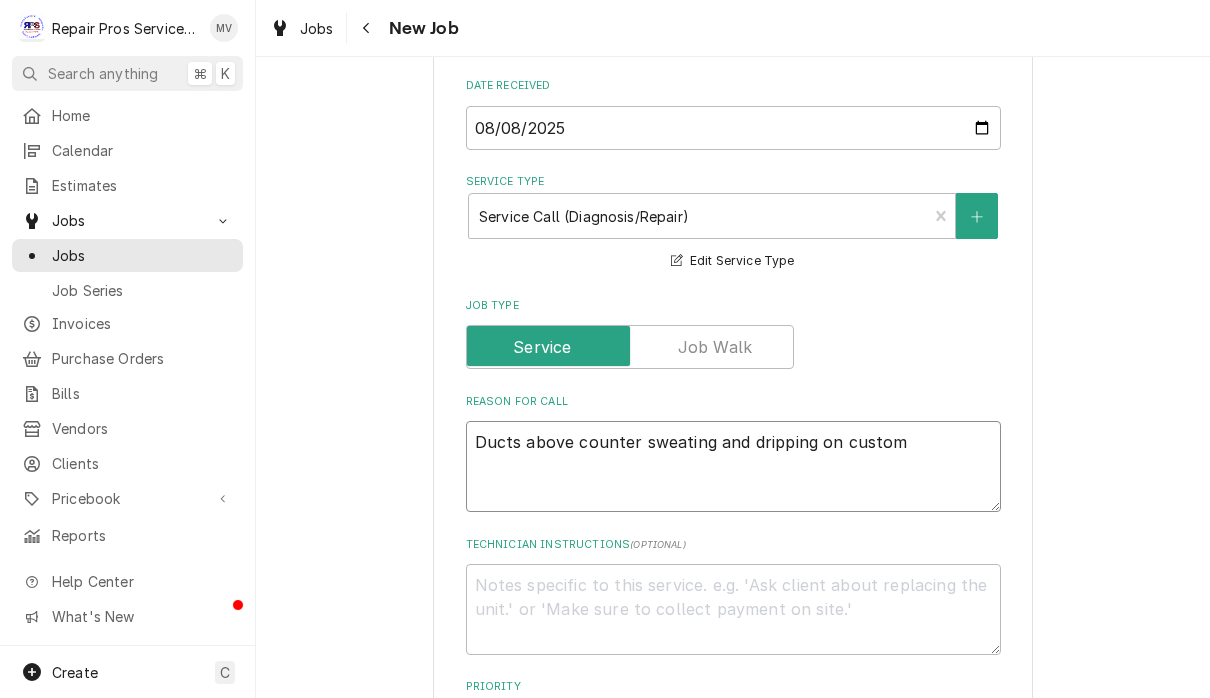 type on "x" 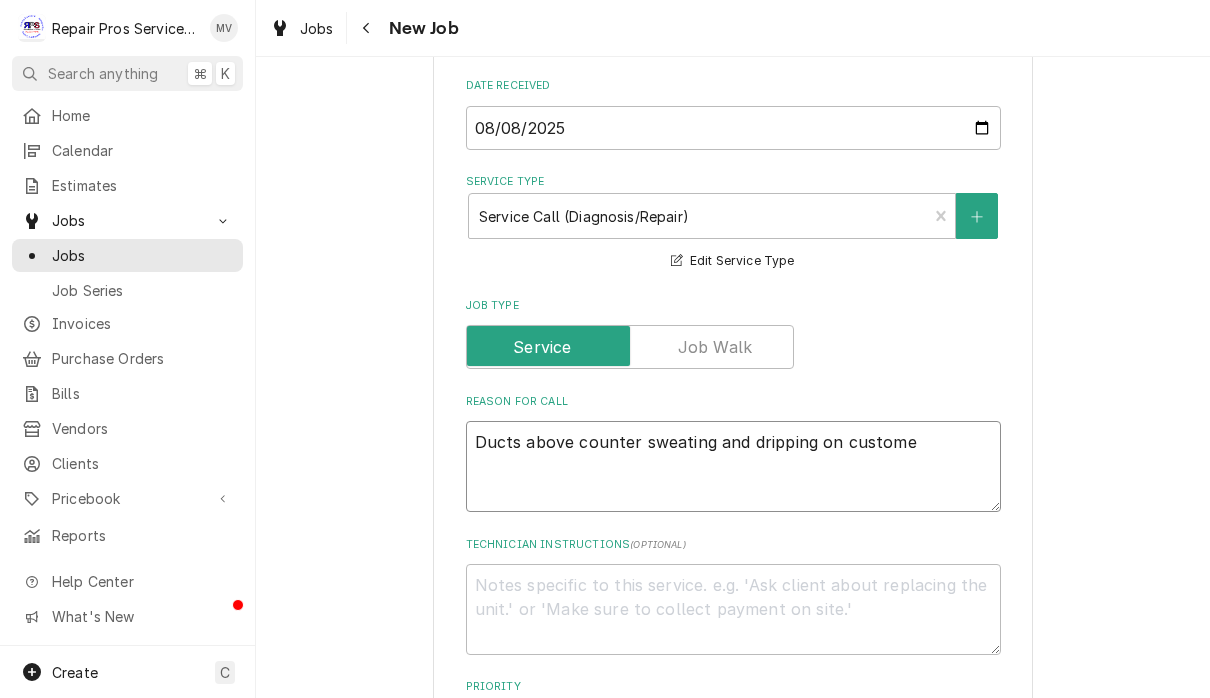 type on "x" 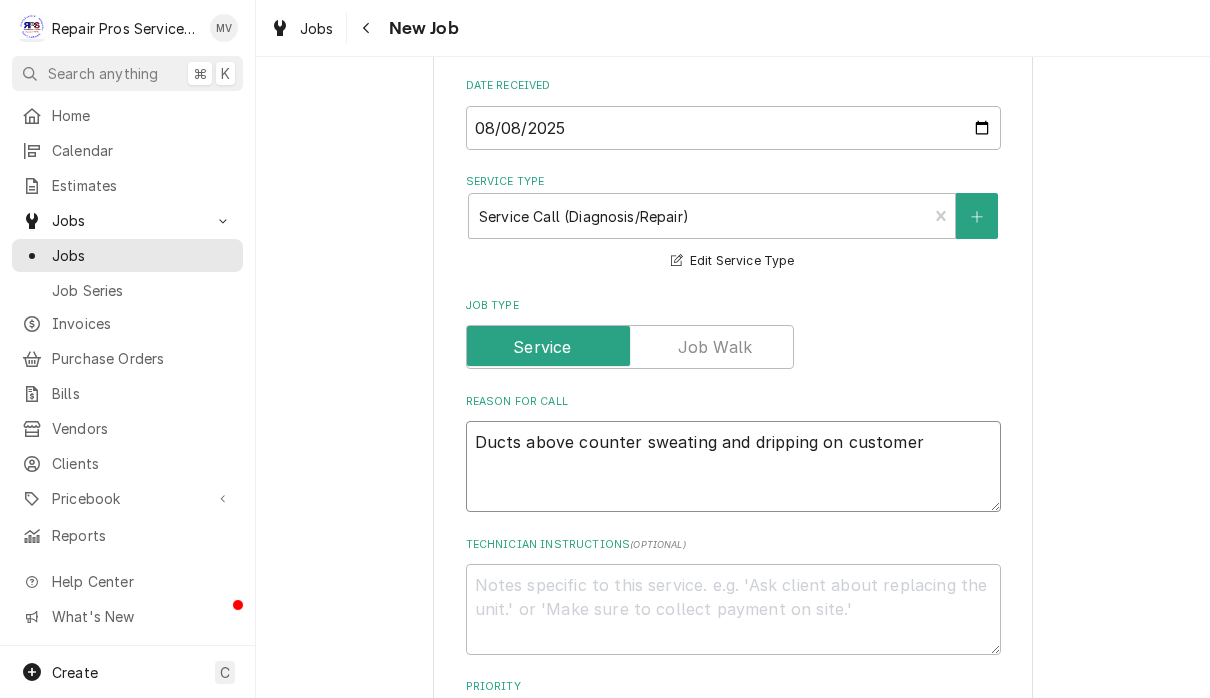 type on "x" 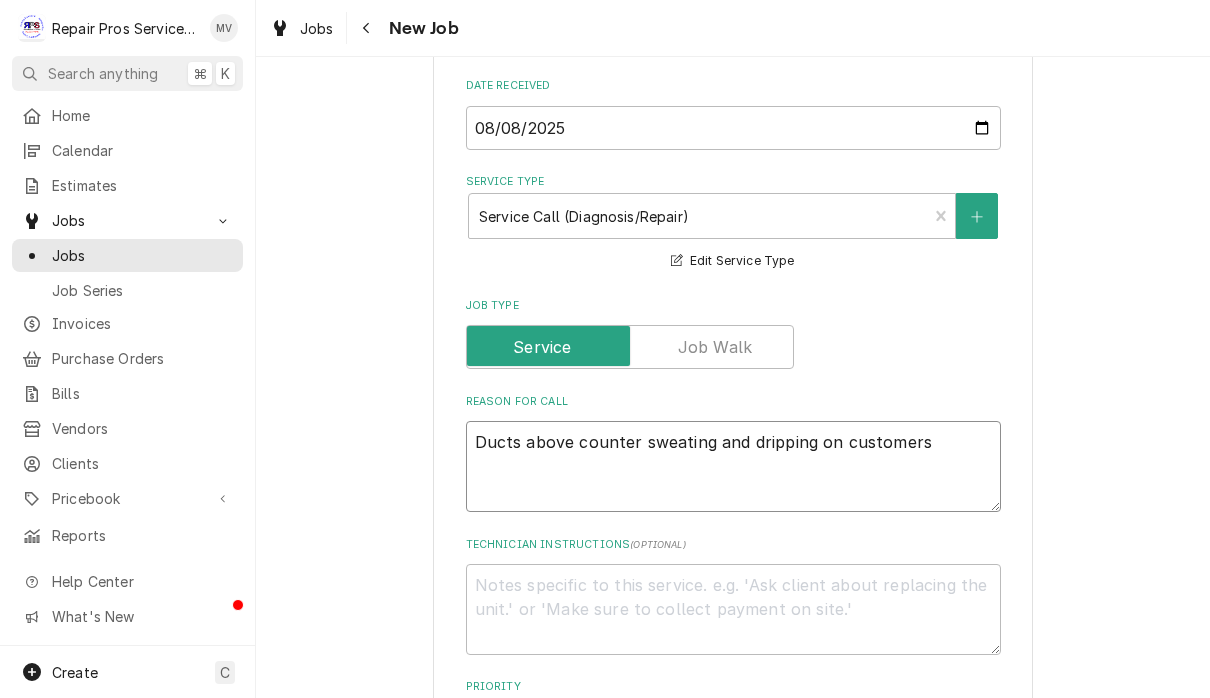 type on "x" 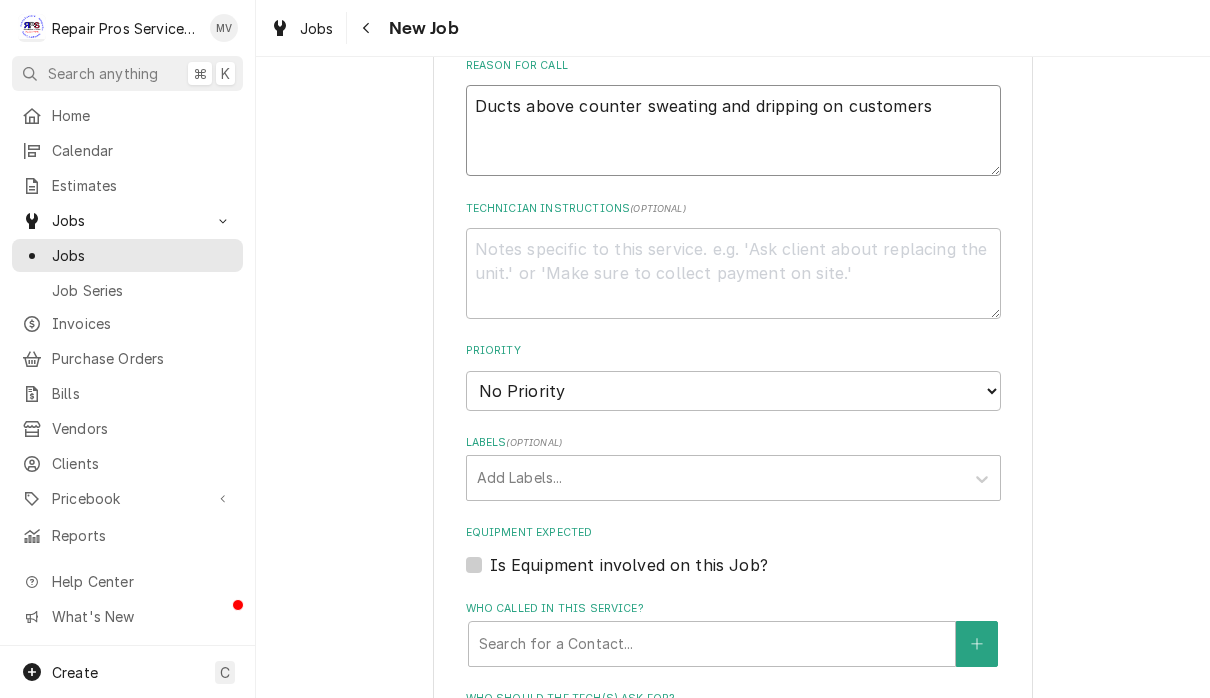 scroll, scrollTop: 894, scrollLeft: 0, axis: vertical 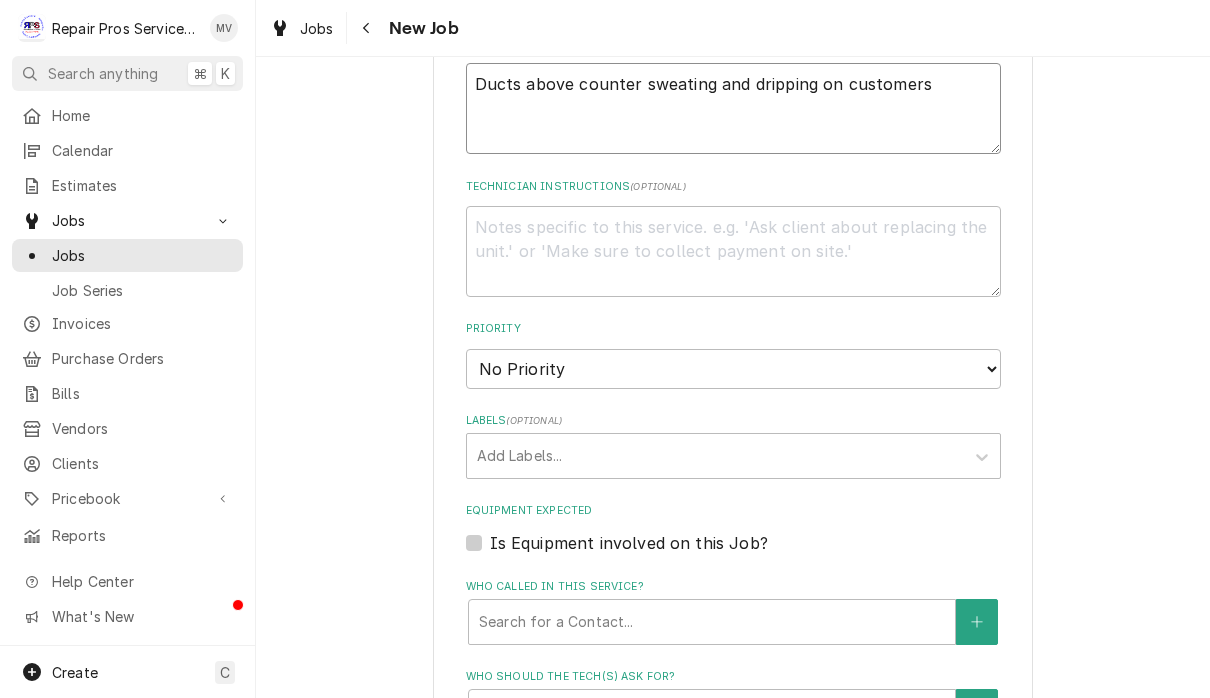type on "Ducts above counter sweating and dripping on customers" 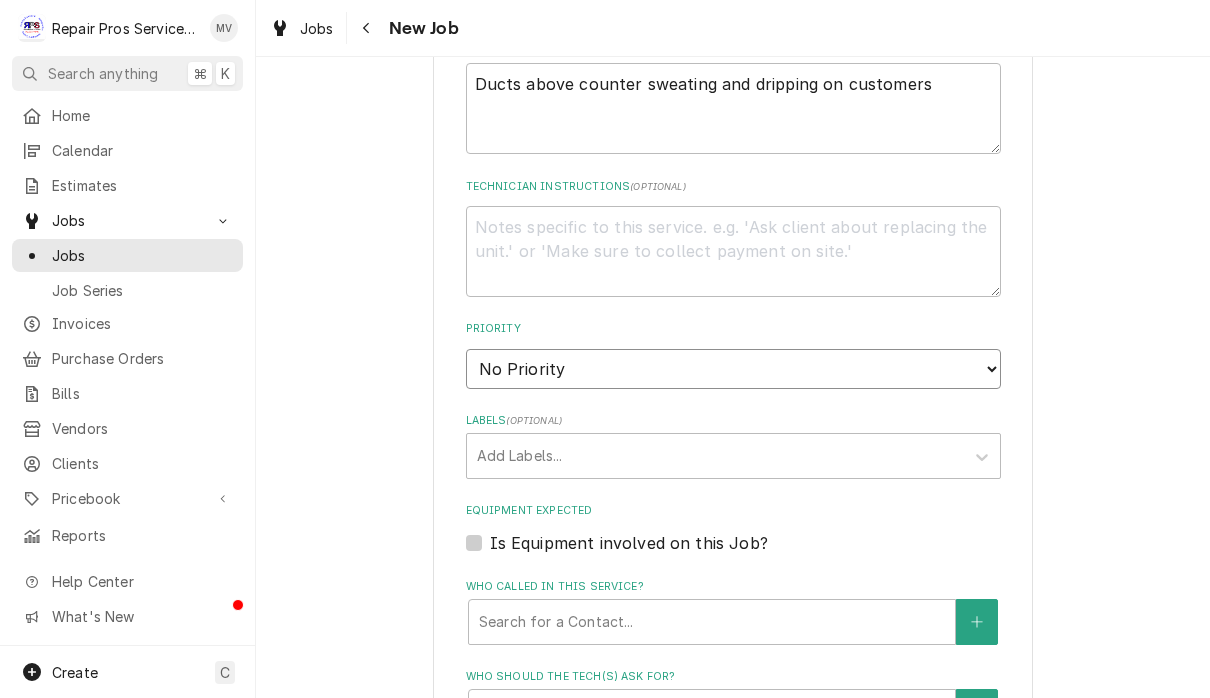 click on "No Priority Urgent High Medium Low" at bounding box center [733, 369] 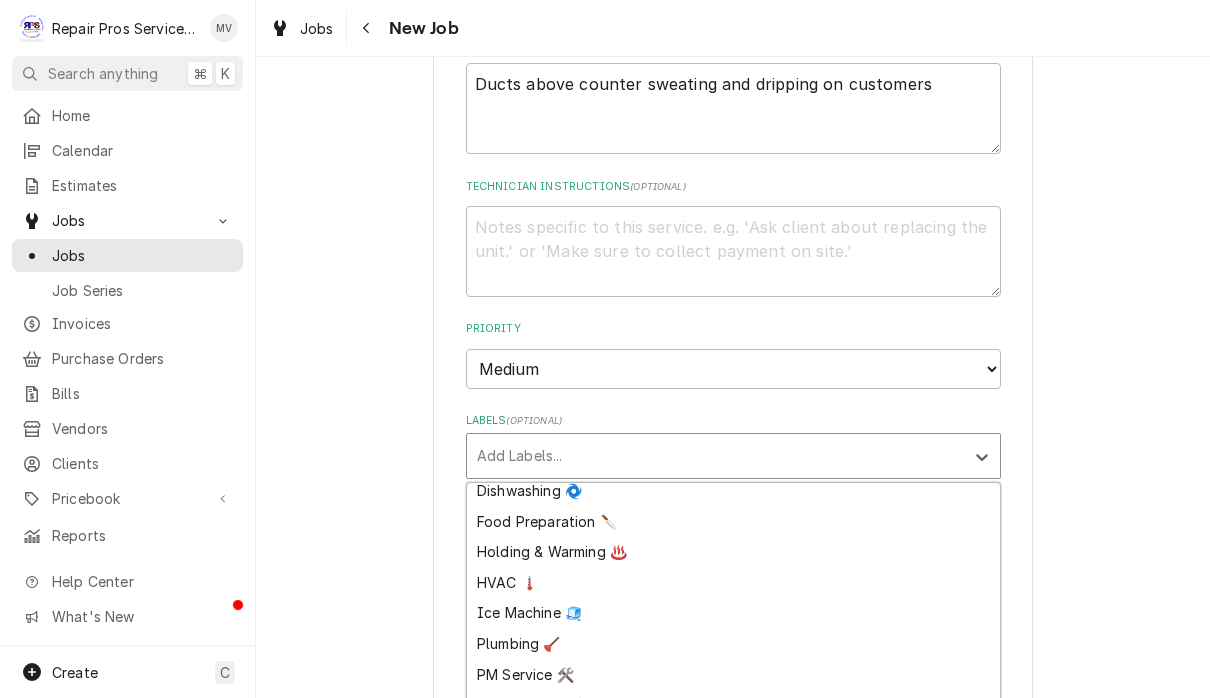 scroll, scrollTop: 100, scrollLeft: 0, axis: vertical 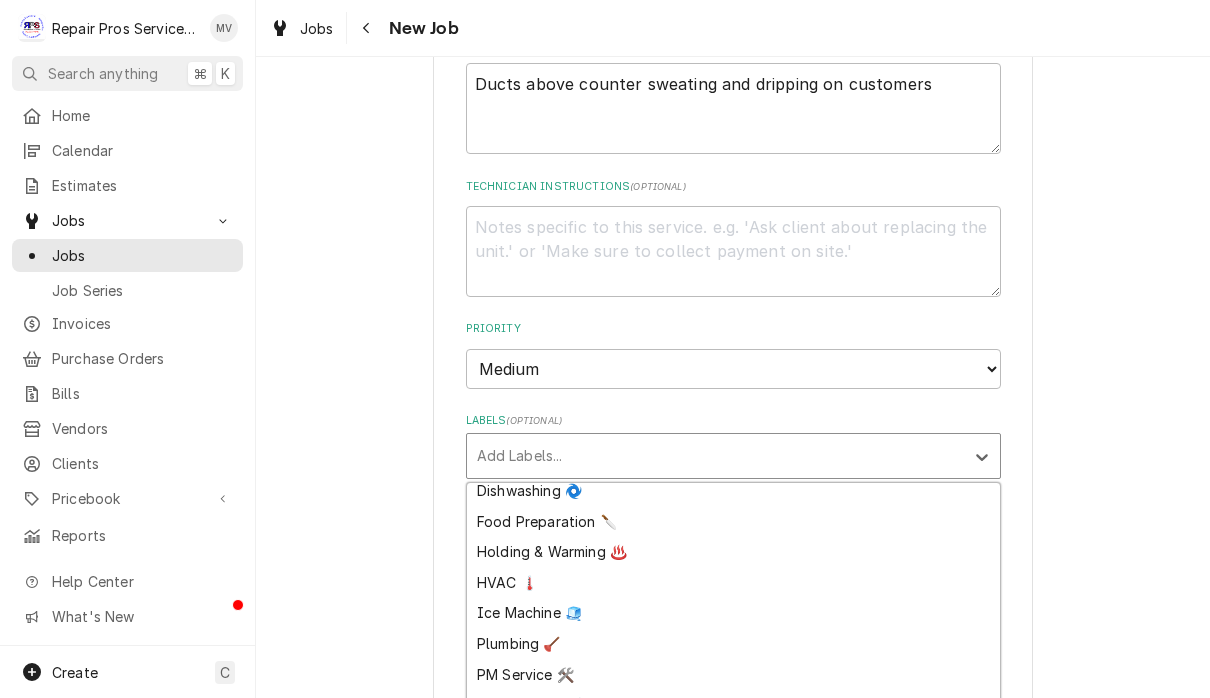 click on "HVAC 🌡️" at bounding box center [733, 582] 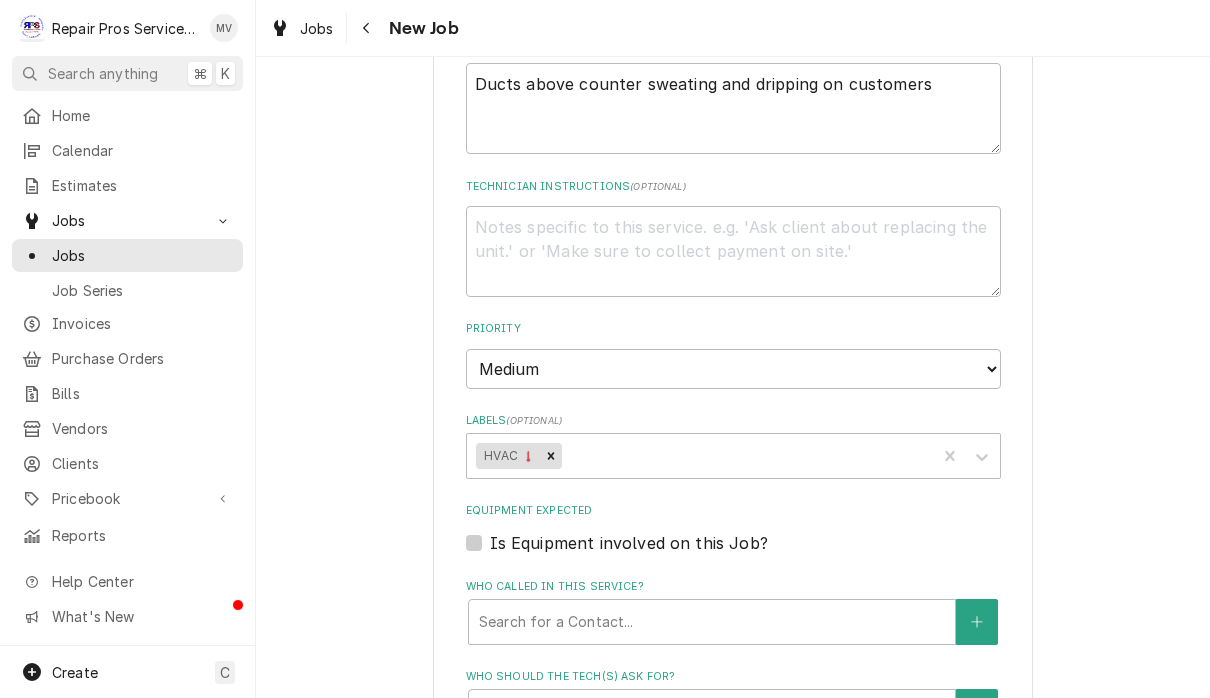 type on "x" 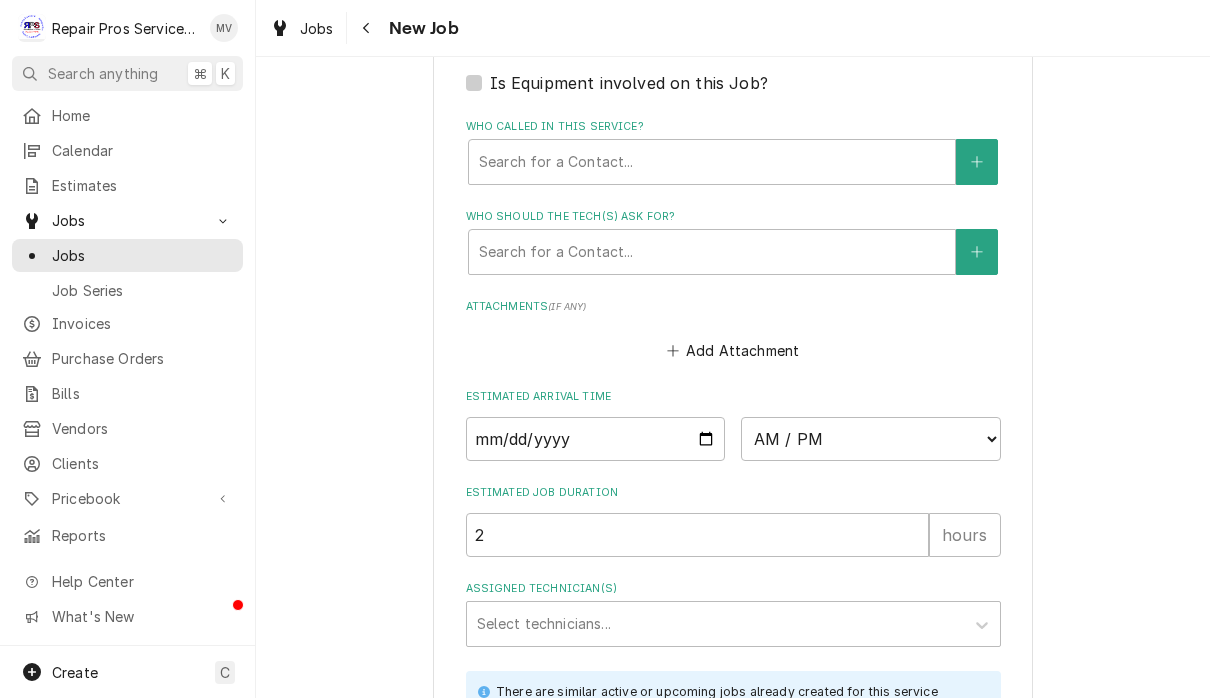 scroll, scrollTop: 1364, scrollLeft: 0, axis: vertical 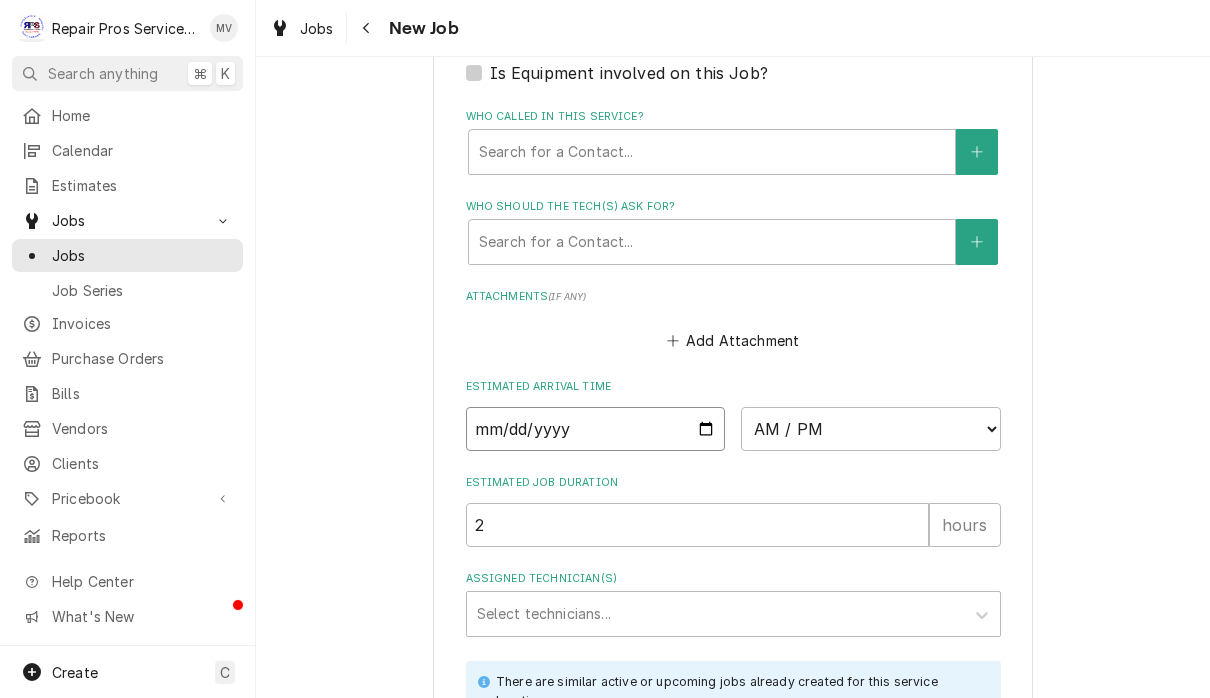click at bounding box center [596, 429] 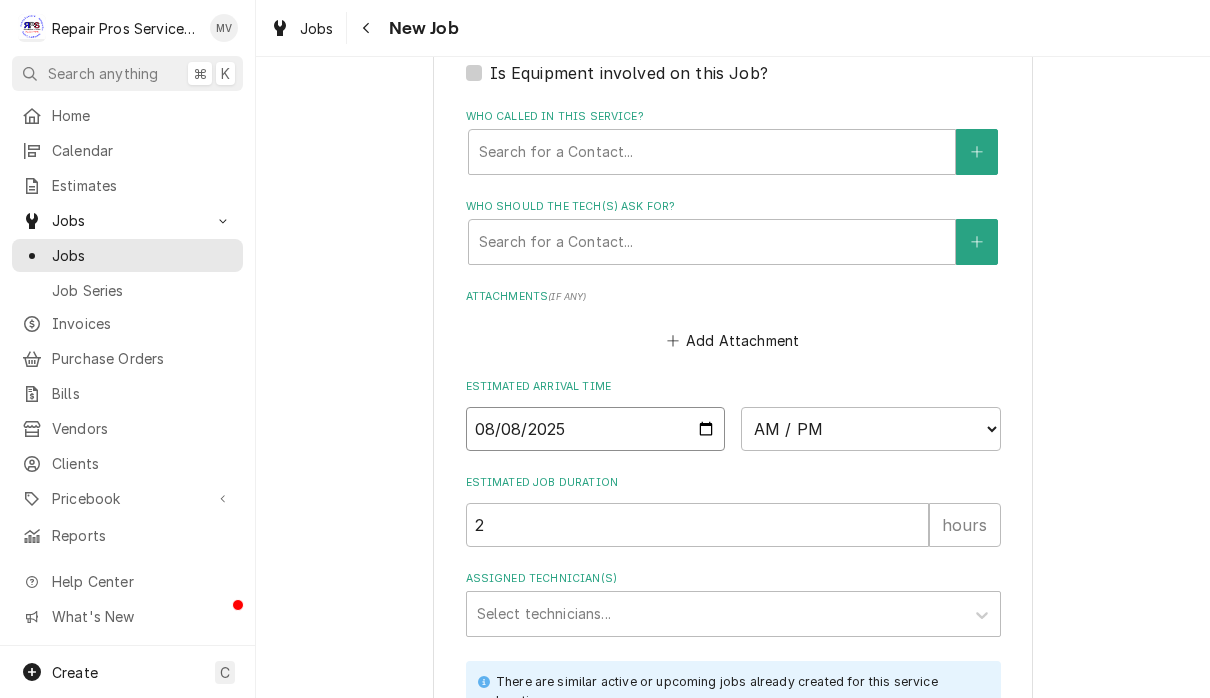 type on "x" 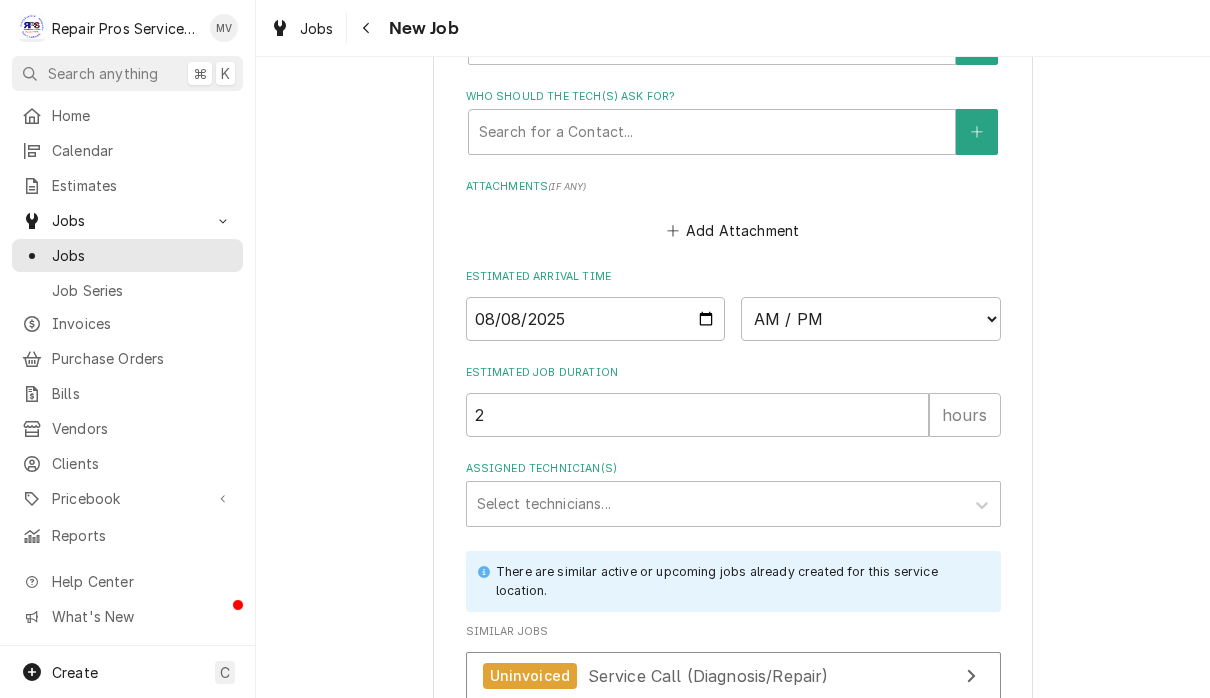 scroll, scrollTop: 1494, scrollLeft: 0, axis: vertical 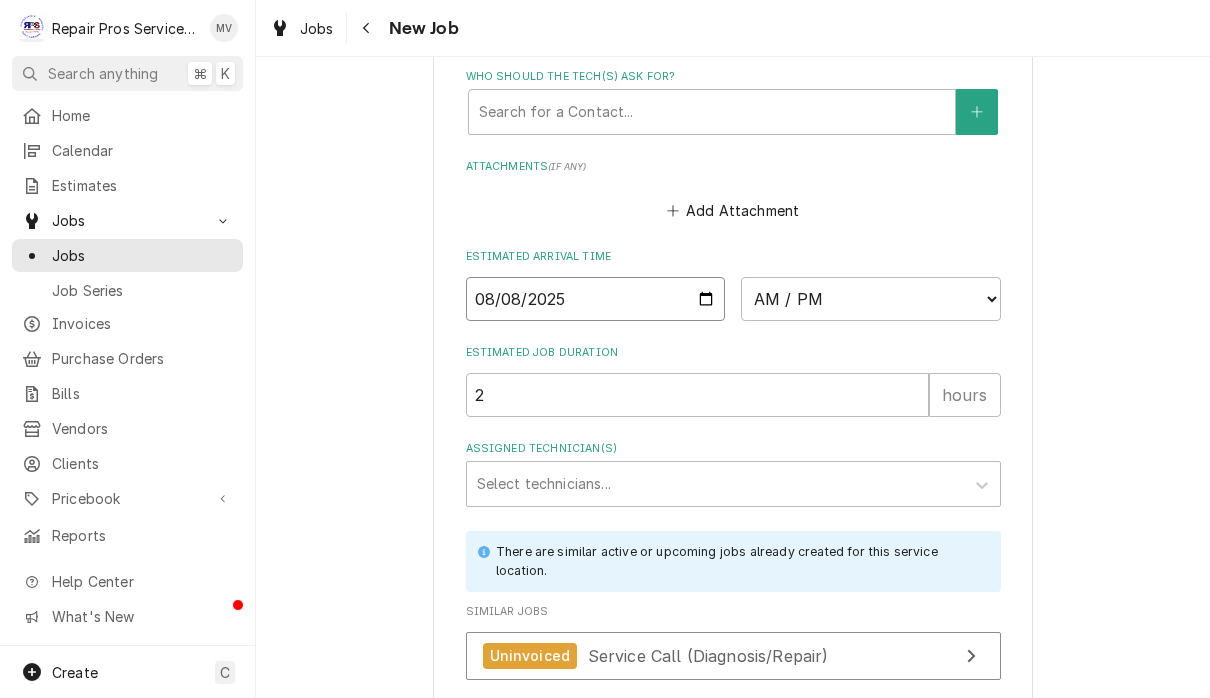 click on "2025-08-08" at bounding box center (596, 299) 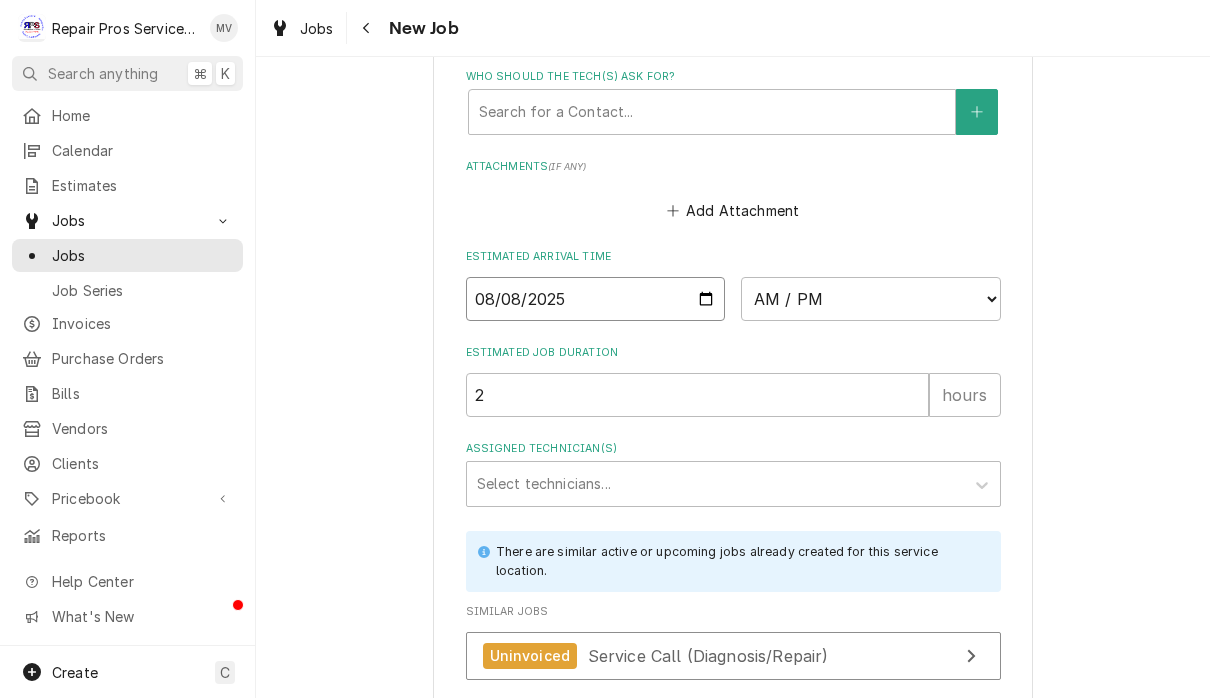 type on "2025-08-11" 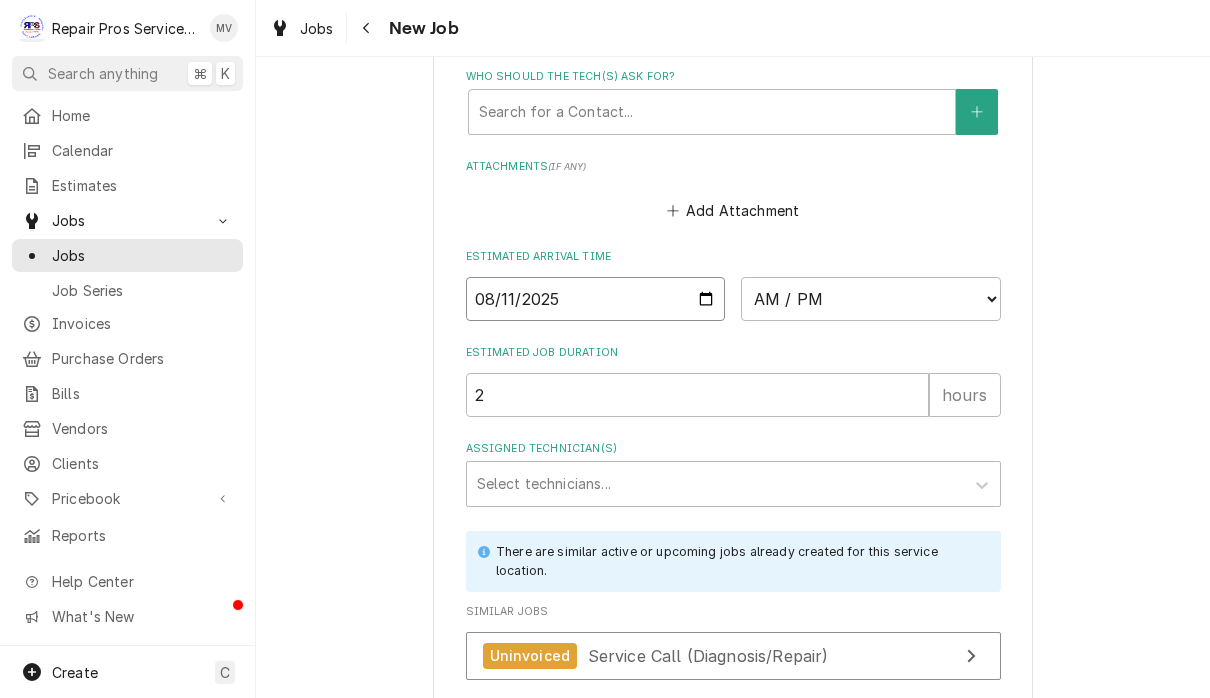 type on "x" 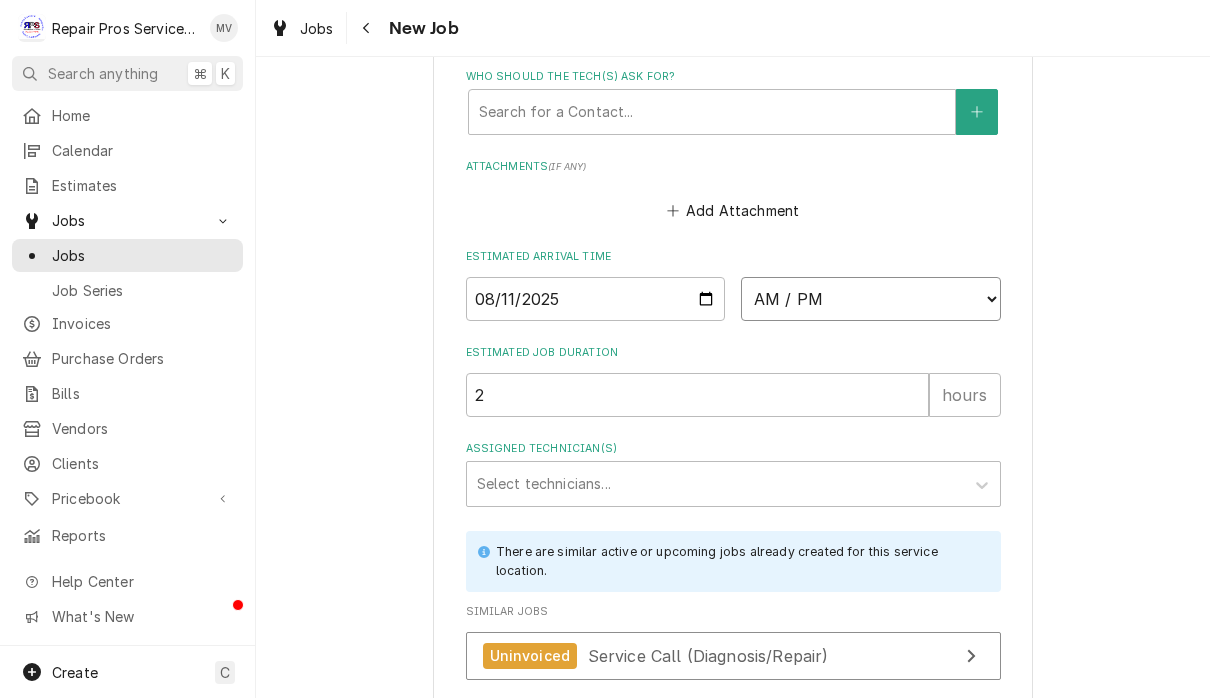 click on "AM / PM 6:00 AM 6:15 AM 6:30 AM 6:45 AM 7:00 AM 7:15 AM 7:30 AM 7:45 AM 8:00 AM 8:15 AM 8:30 AM 8:45 AM 9:00 AM 9:15 AM 9:30 AM 9:45 AM 10:00 AM 10:15 AM 10:30 AM 10:45 AM 11:00 AM 11:15 AM 11:30 AM 11:45 AM 12:00 PM 12:15 PM 12:30 PM 12:45 PM 1:00 PM 1:15 PM 1:30 PM 1:45 PM 2:00 PM 2:15 PM 2:30 PM 2:45 PM 3:00 PM 3:15 PM 3:30 PM 3:45 PM 4:00 PM 4:15 PM 4:30 PM 4:45 PM 5:00 PM 5:15 PM 5:30 PM 5:45 PM 6:00 PM 6:15 PM 6:30 PM 6:45 PM 7:00 PM 7:15 PM 7:30 PM 7:45 PM 8:00 PM 8:15 PM 8:30 PM 8:45 PM 9:00 PM 9:15 PM 9:30 PM 9:45 PM 10:00 PM 10:15 PM 10:30 PM 10:45 PM 11:00 PM 11:15 PM 11:30 PM 11:45 PM 12:00 AM 12:15 AM 12:30 AM 12:45 AM 1:00 AM 1:15 AM 1:30 AM 1:45 AM 2:00 AM 2:15 AM 2:30 AM 2:45 AM 3:00 AM 3:15 AM 3:30 AM 3:45 AM 4:00 AM 4:15 AM 4:30 AM 4:45 AM 5:00 AM 5:15 AM 5:30 AM 5:45 AM" at bounding box center [871, 299] 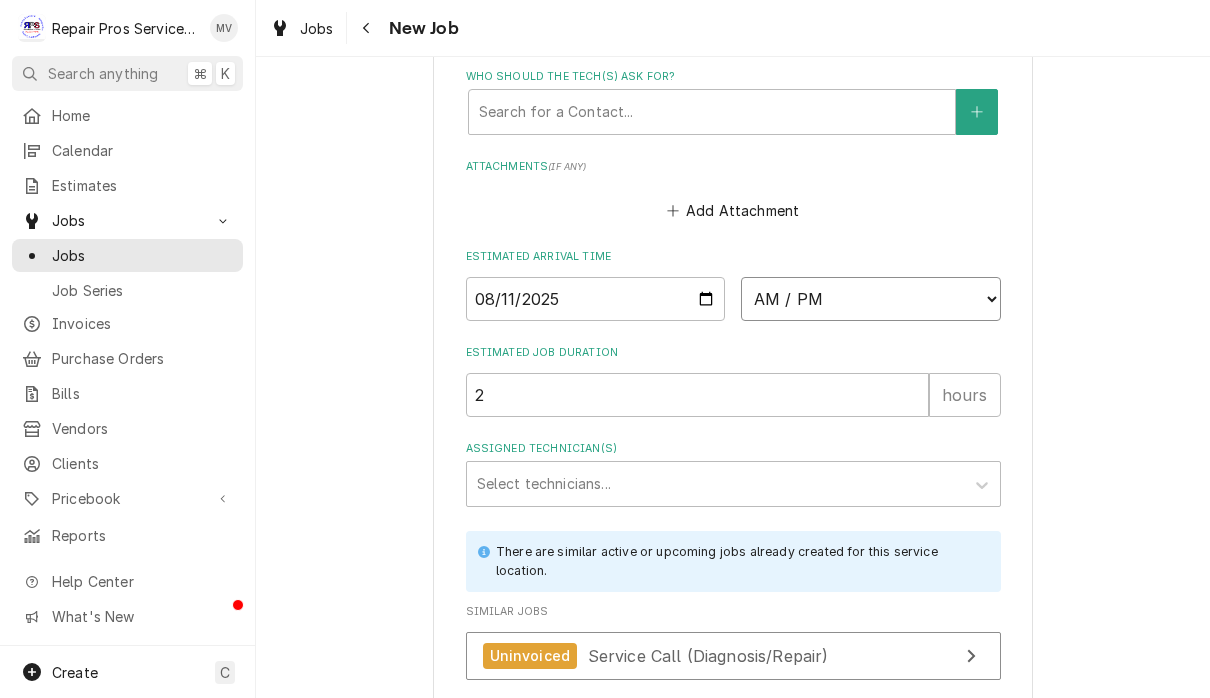 select on "12:00:00" 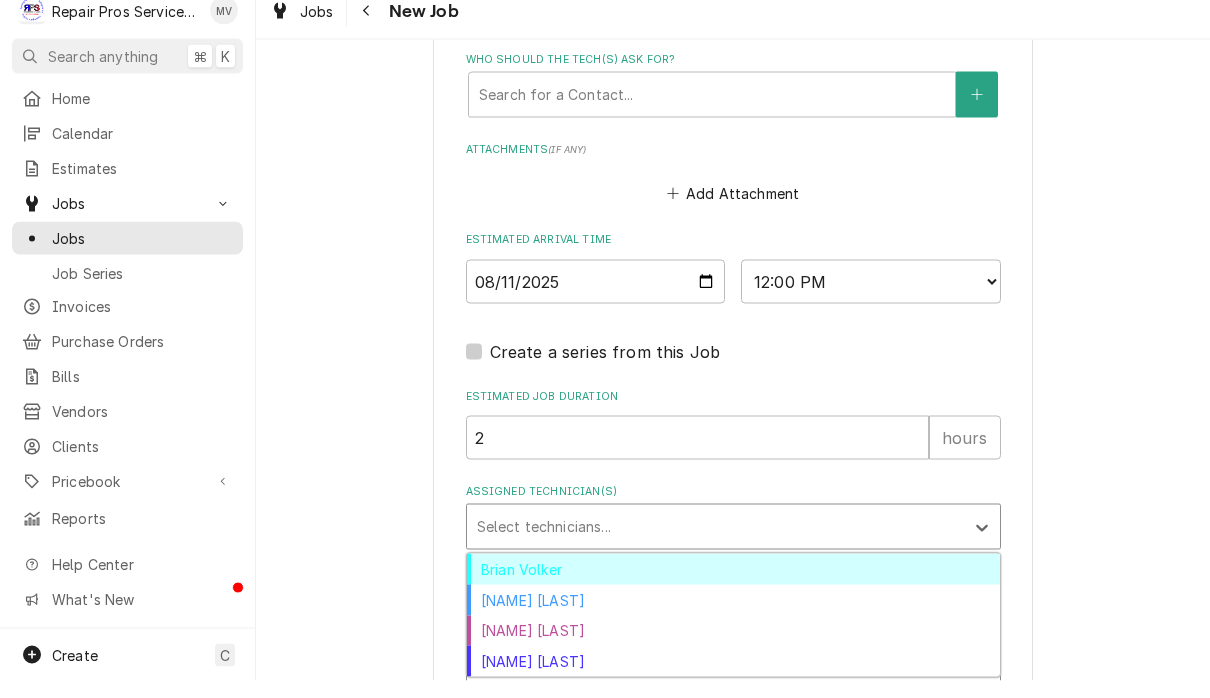 click on "Brian Volker" at bounding box center (733, 586) 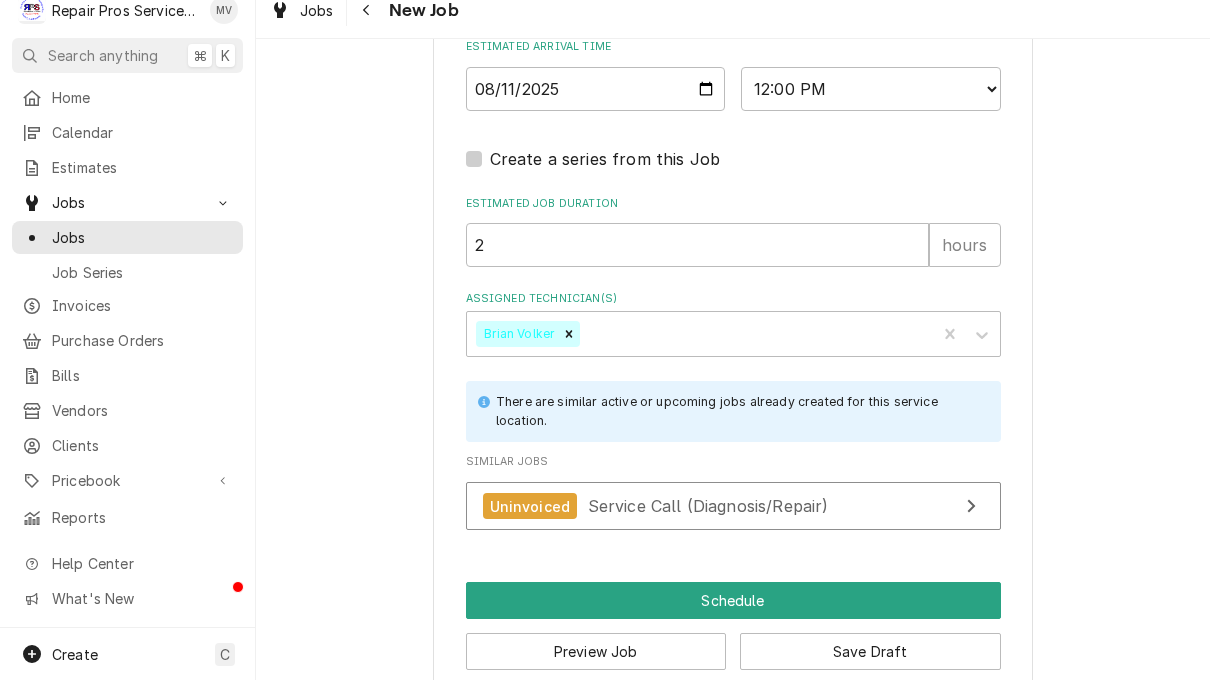 scroll, scrollTop: 1688, scrollLeft: 0, axis: vertical 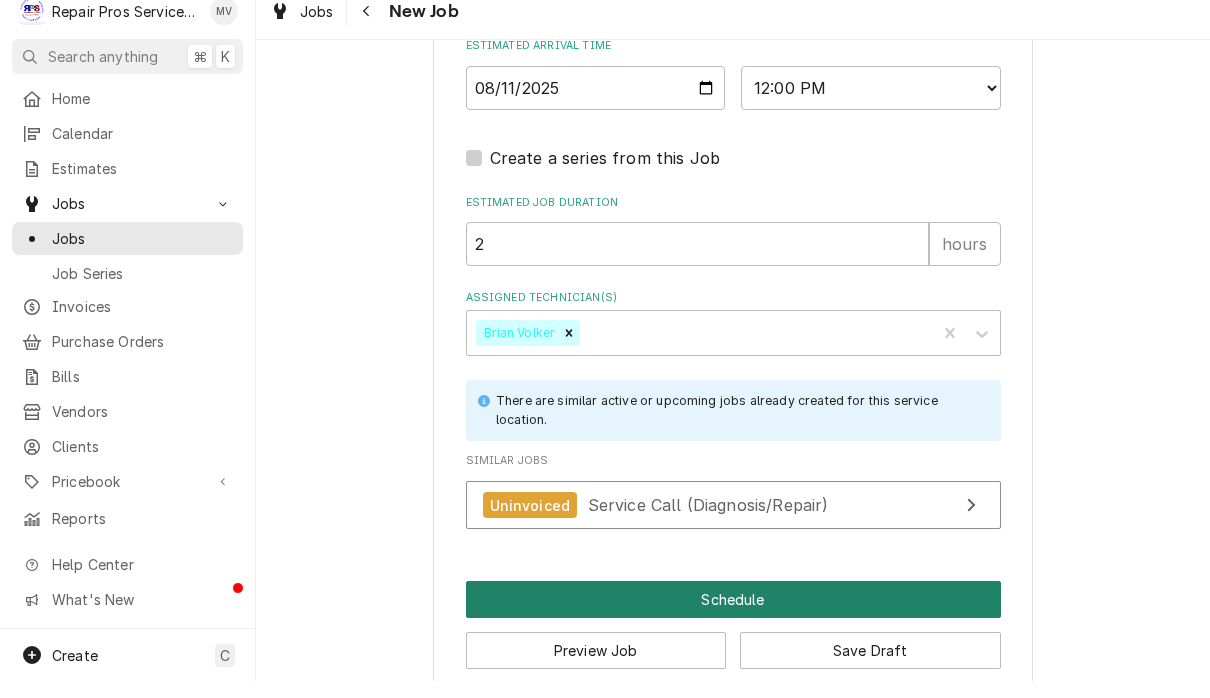 click on "Schedule" at bounding box center [733, 616] 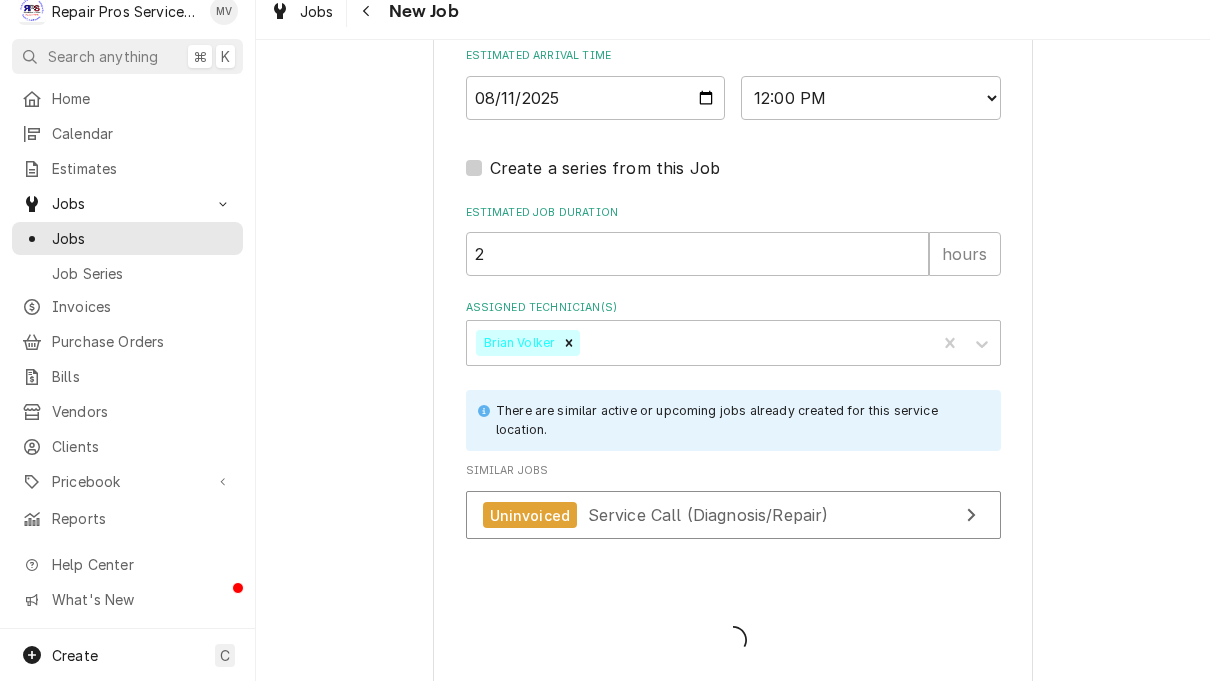 type on "x" 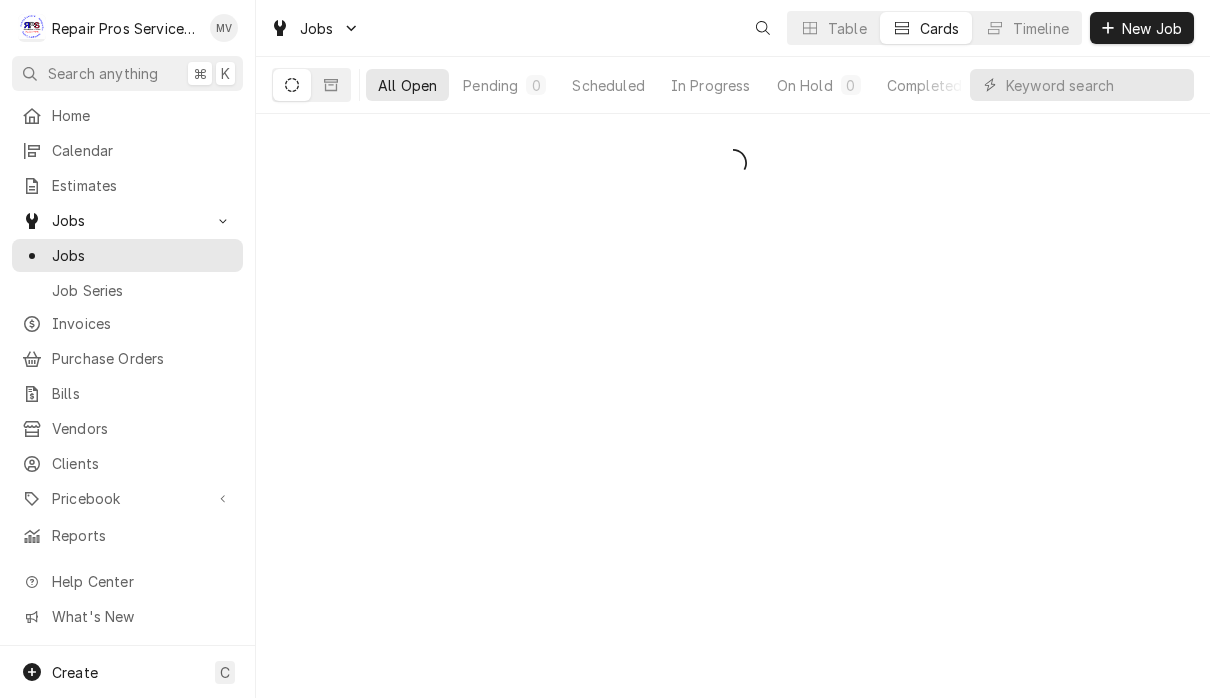 scroll, scrollTop: 0, scrollLeft: 0, axis: both 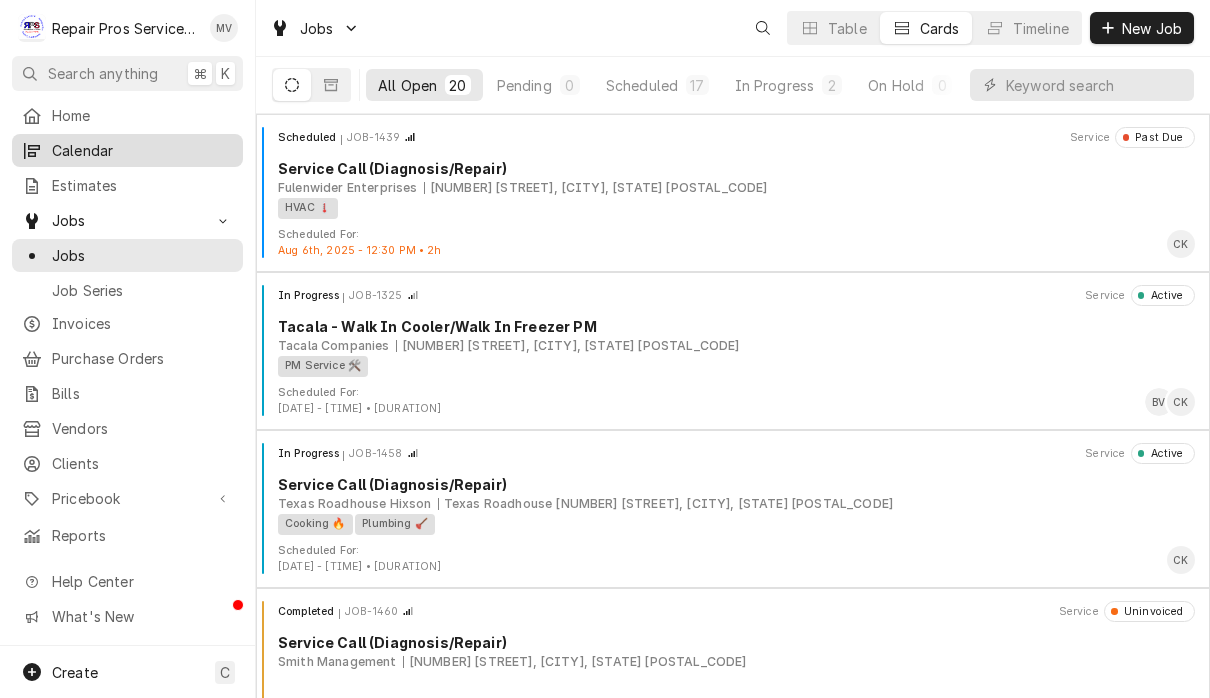 click on "Calendar" at bounding box center (142, 150) 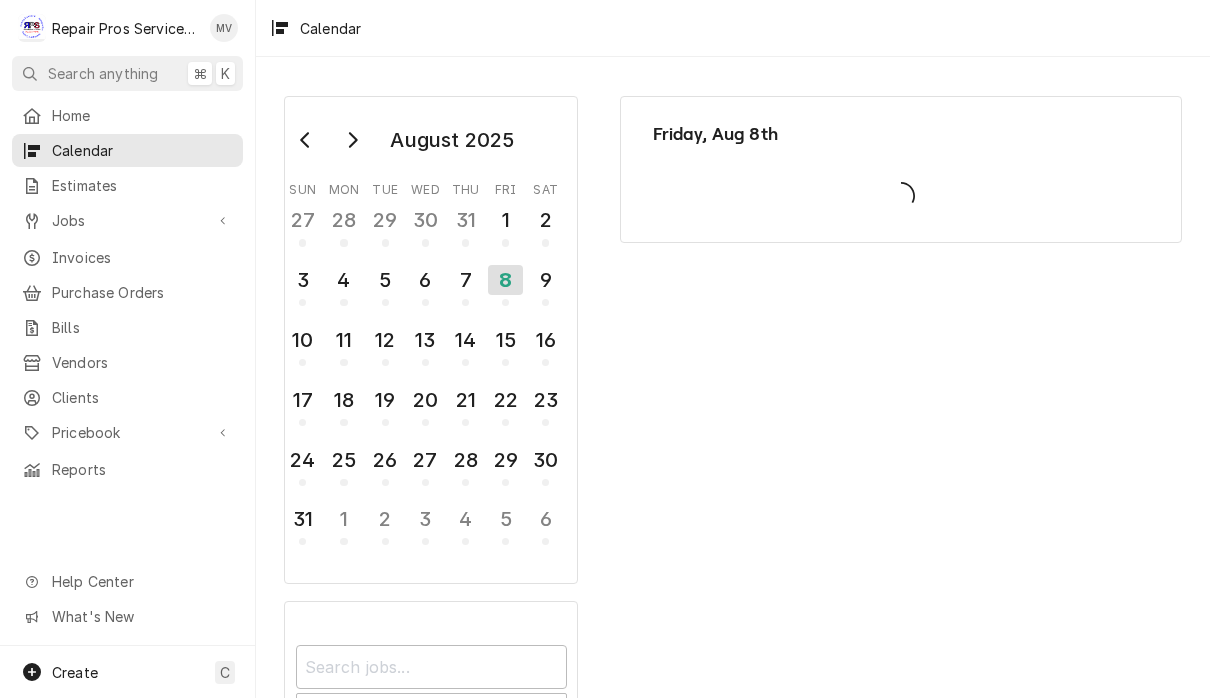 scroll, scrollTop: 0, scrollLeft: 0, axis: both 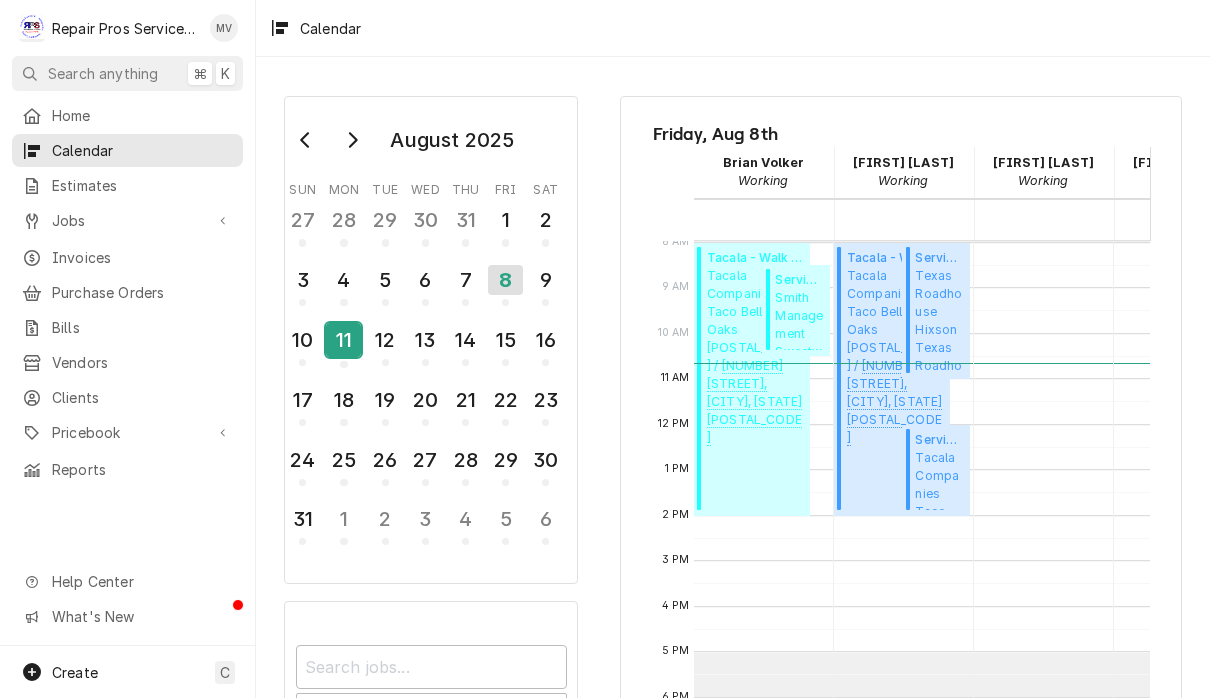 click on "11" at bounding box center [343, 340] 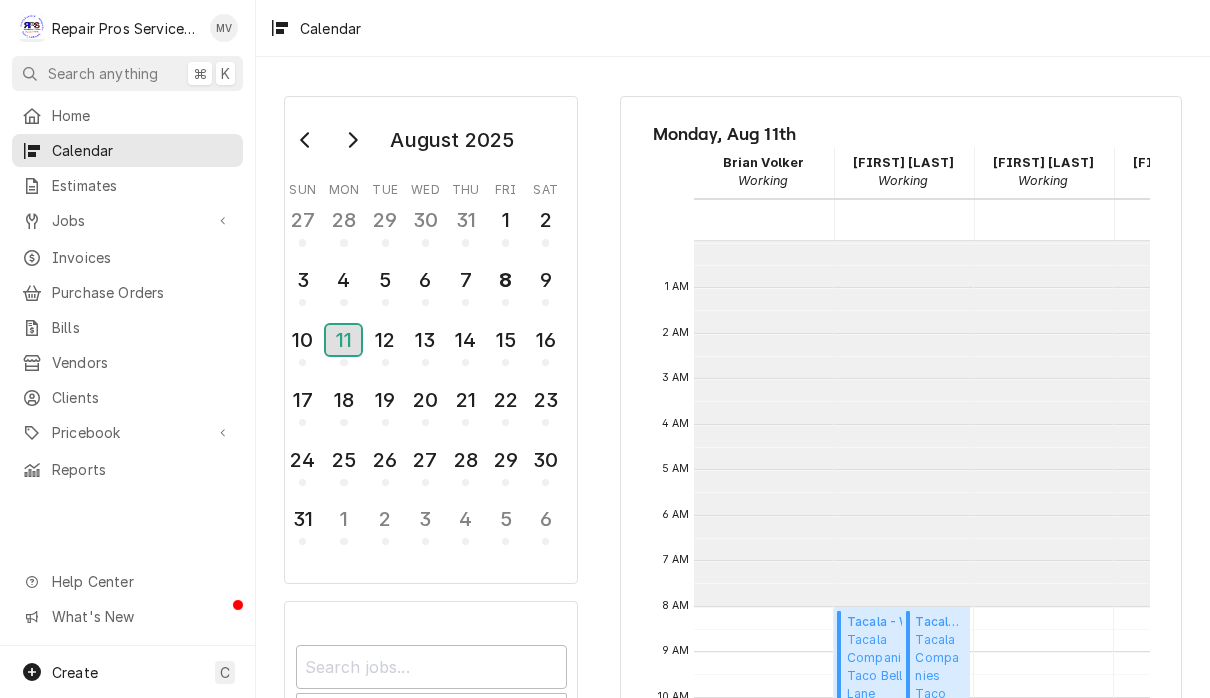 scroll, scrollTop: 364, scrollLeft: 0, axis: vertical 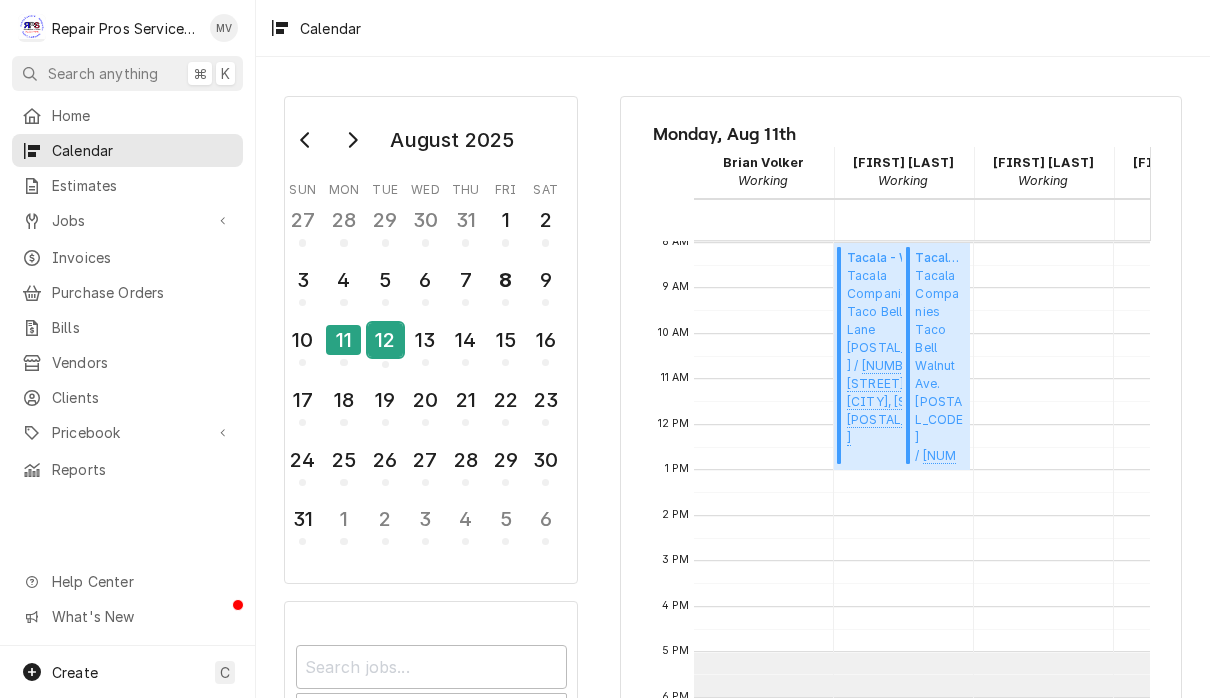 click on "12" at bounding box center (385, 340) 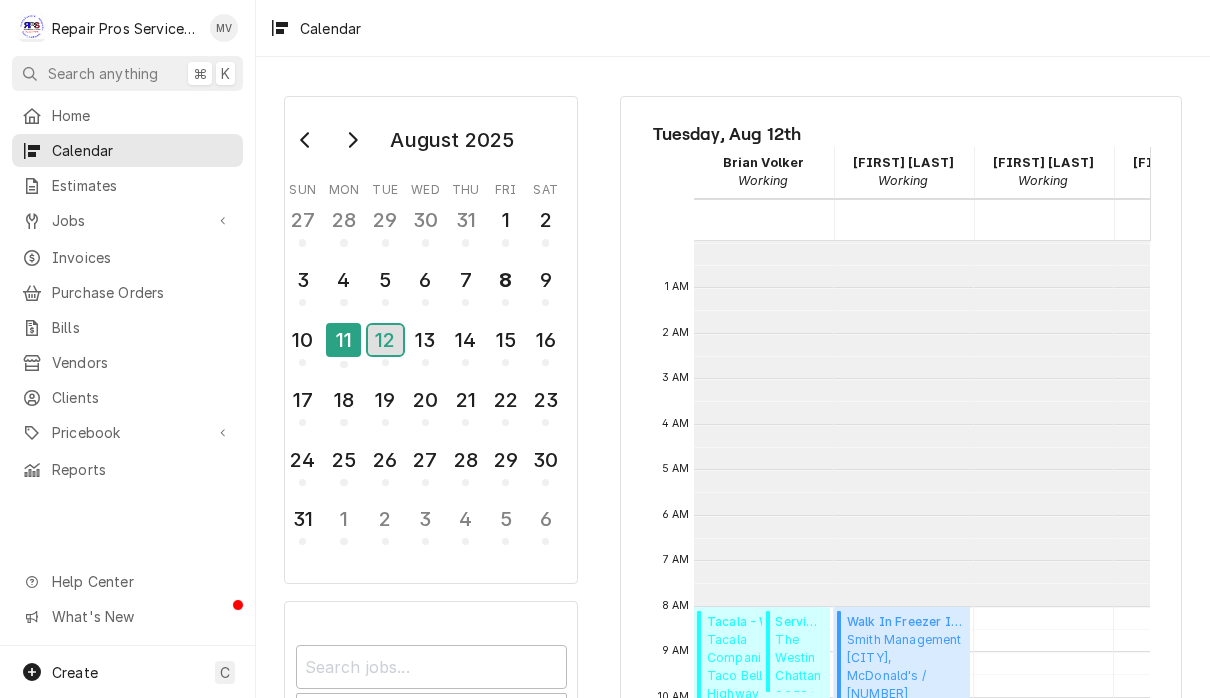 scroll, scrollTop: 364, scrollLeft: 0, axis: vertical 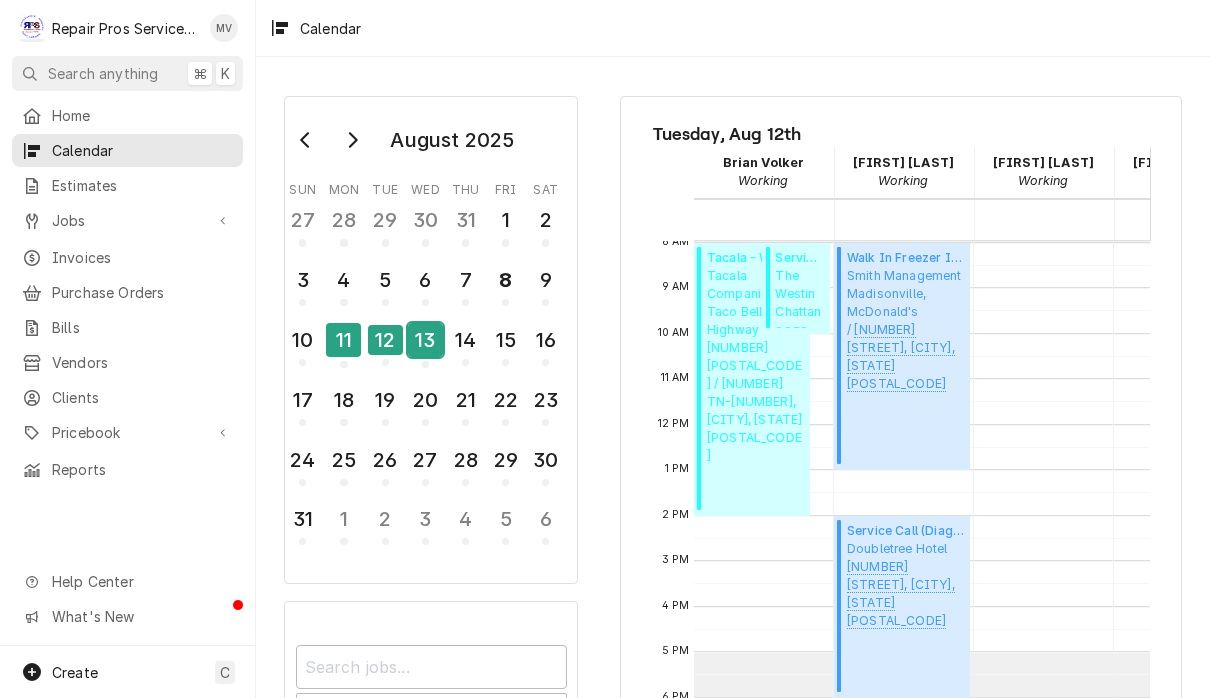 click on "13" at bounding box center (425, 340) 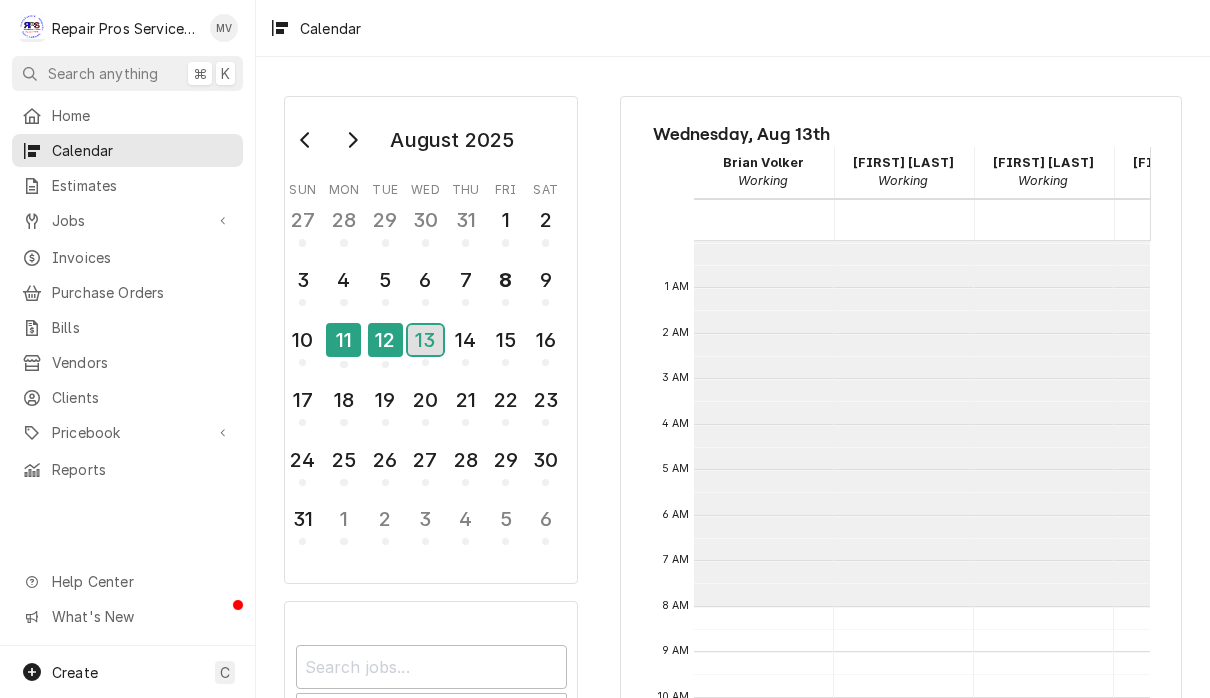 scroll, scrollTop: 364, scrollLeft: 0, axis: vertical 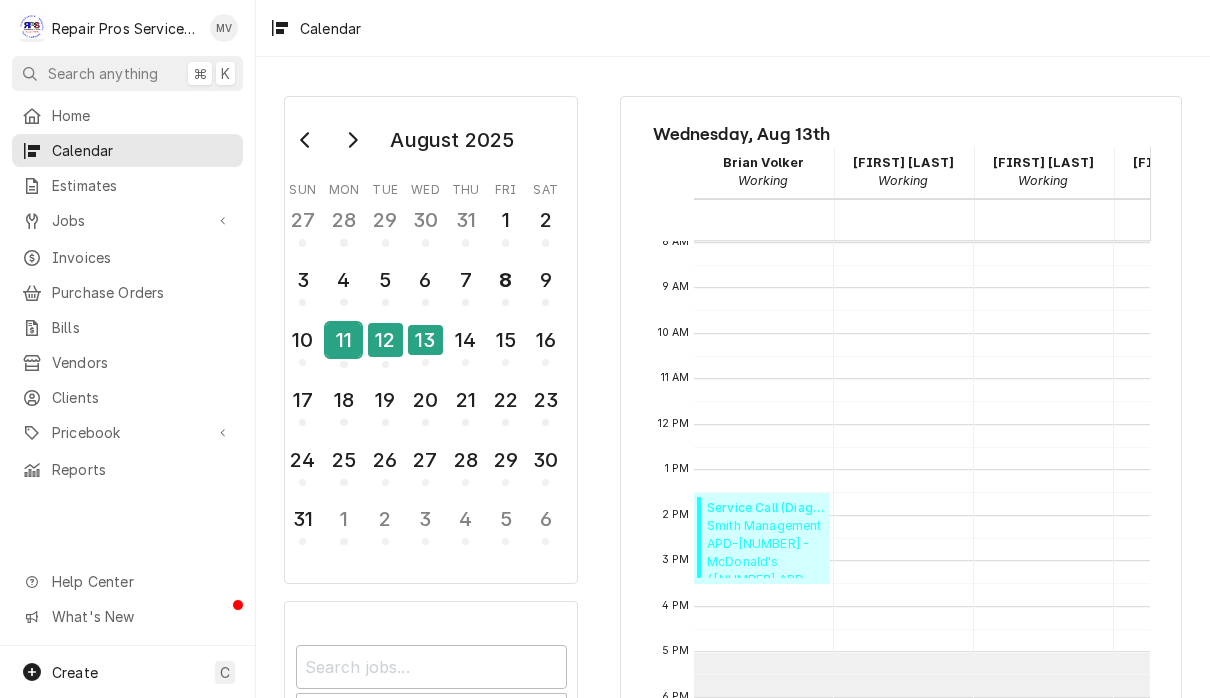 click on "11" at bounding box center (343, 340) 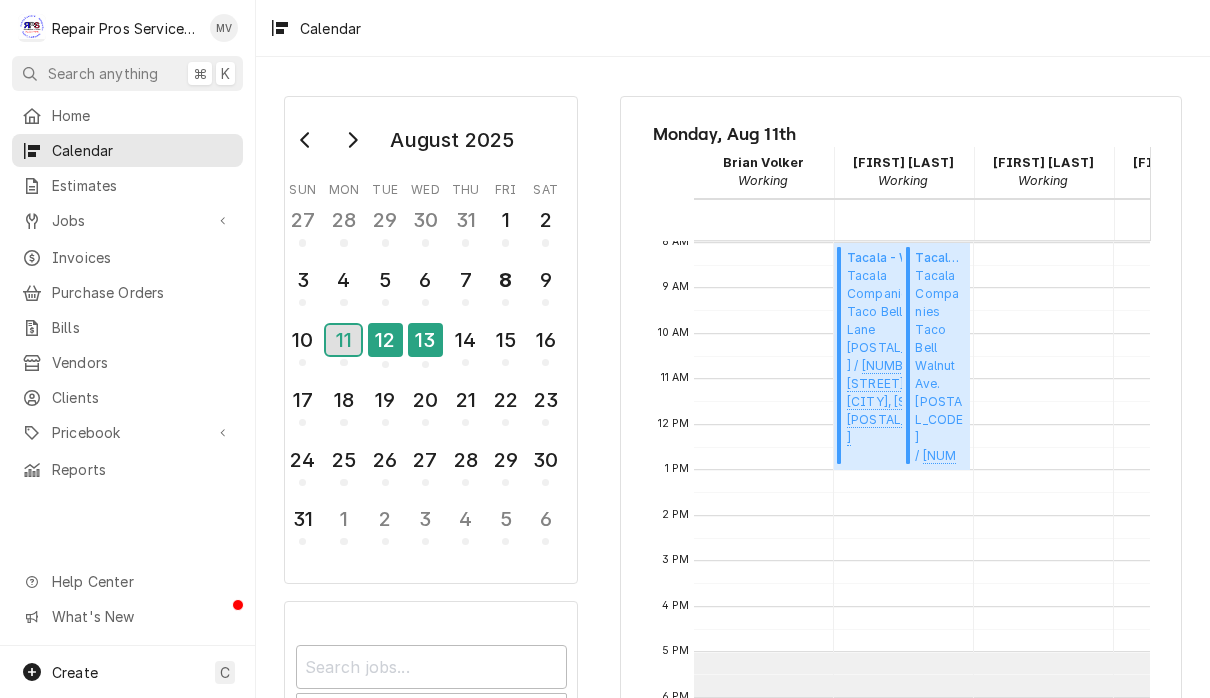 scroll, scrollTop: 341, scrollLeft: 1, axis: both 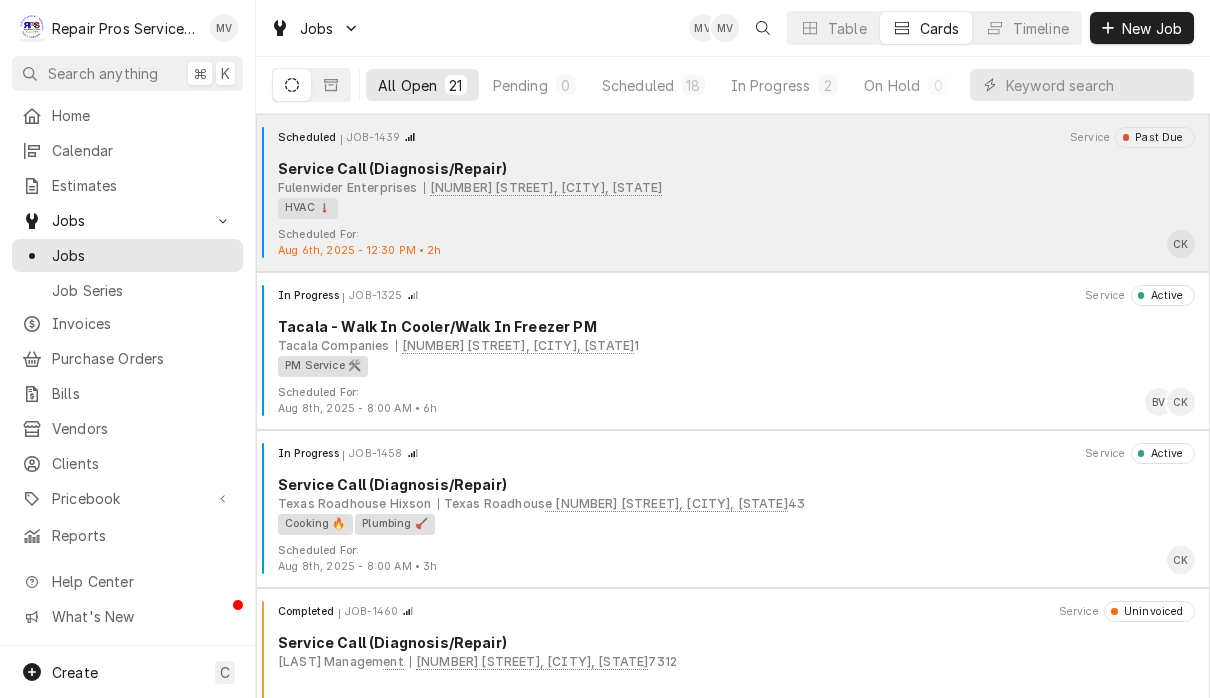 click on "HVAC 🌡️" at bounding box center (729, 208) 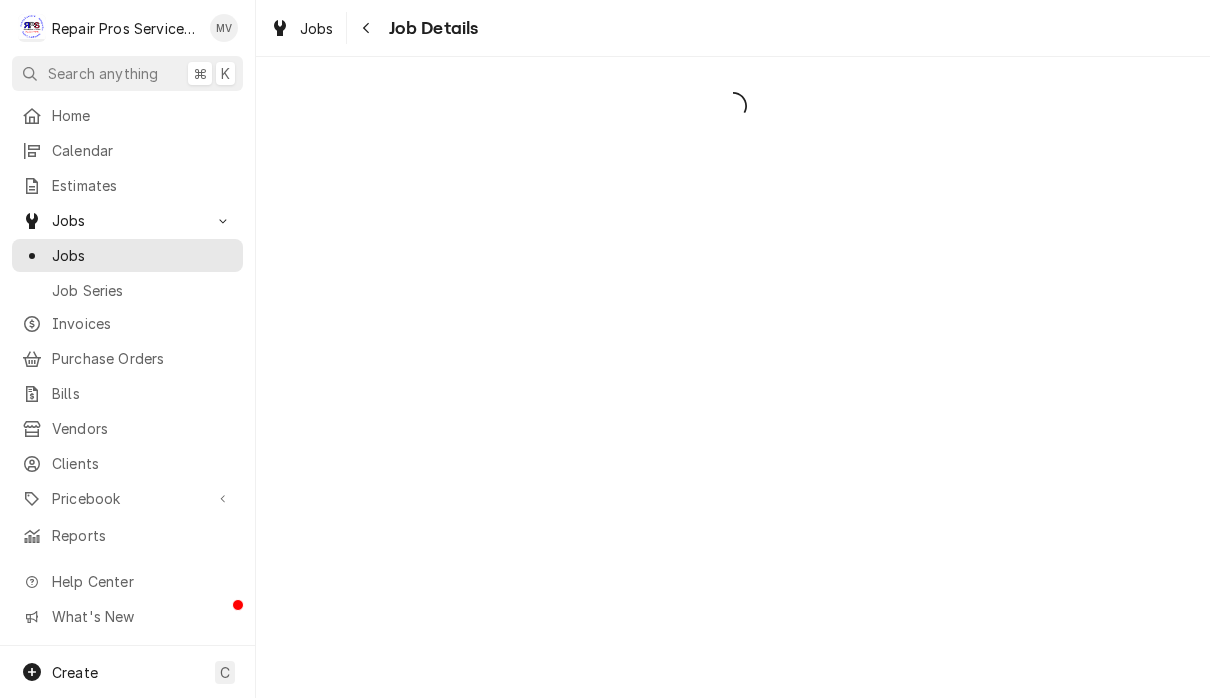 scroll, scrollTop: 0, scrollLeft: 0, axis: both 